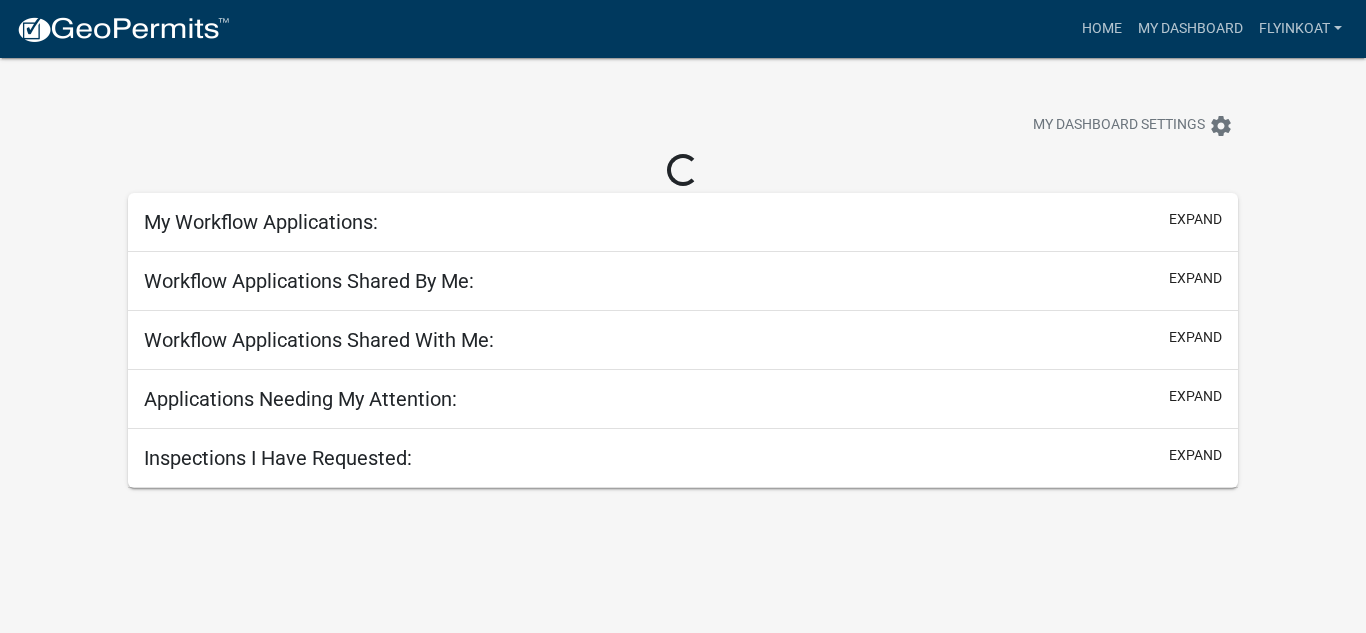 scroll, scrollTop: 0, scrollLeft: 0, axis: both 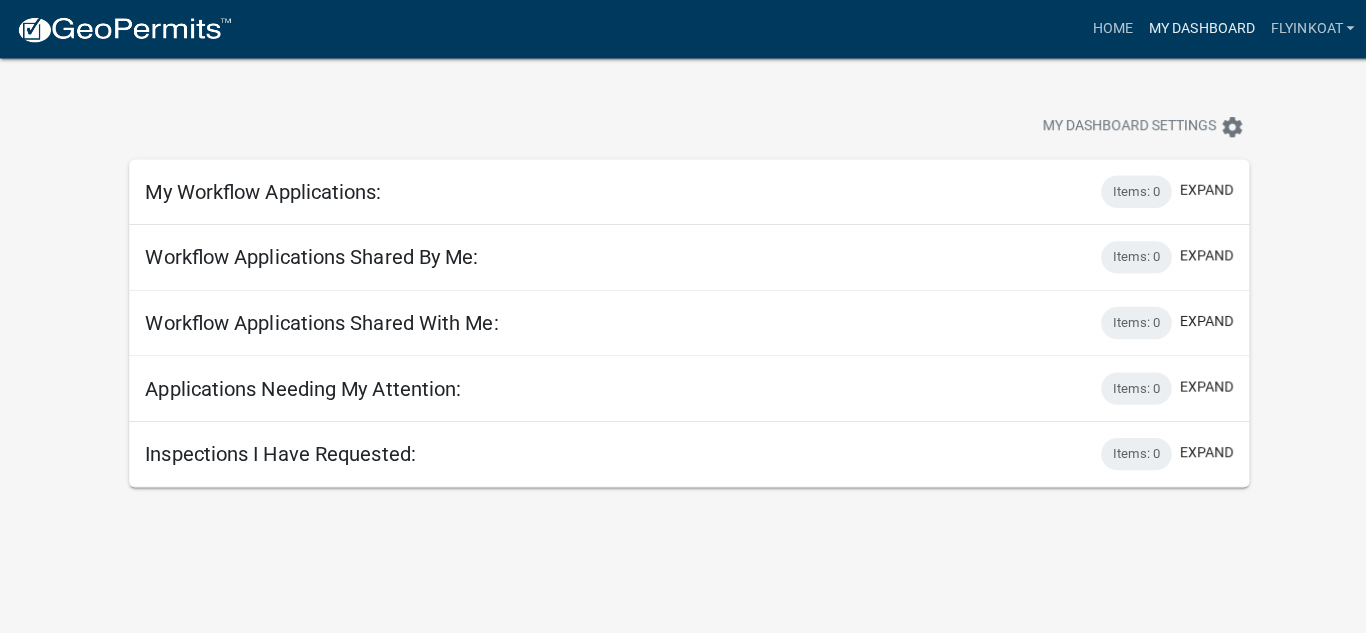 click on "My Dashboard" at bounding box center (1190, 29) 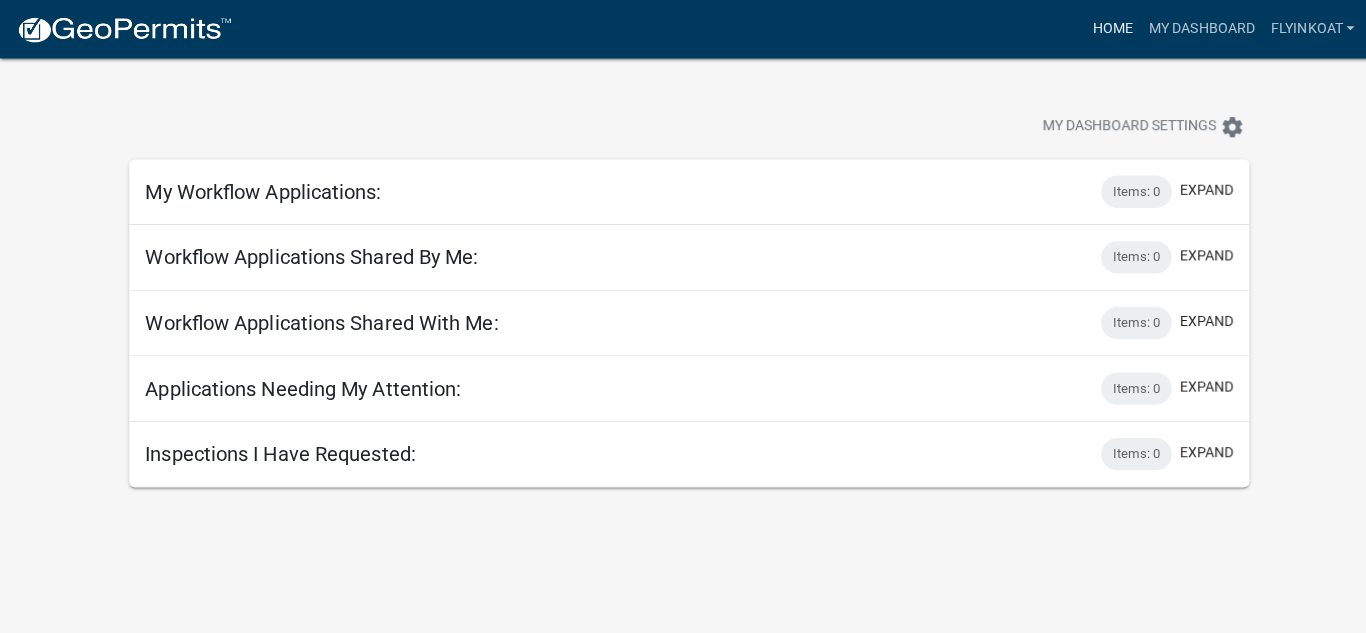 click on "Home" at bounding box center (1102, 29) 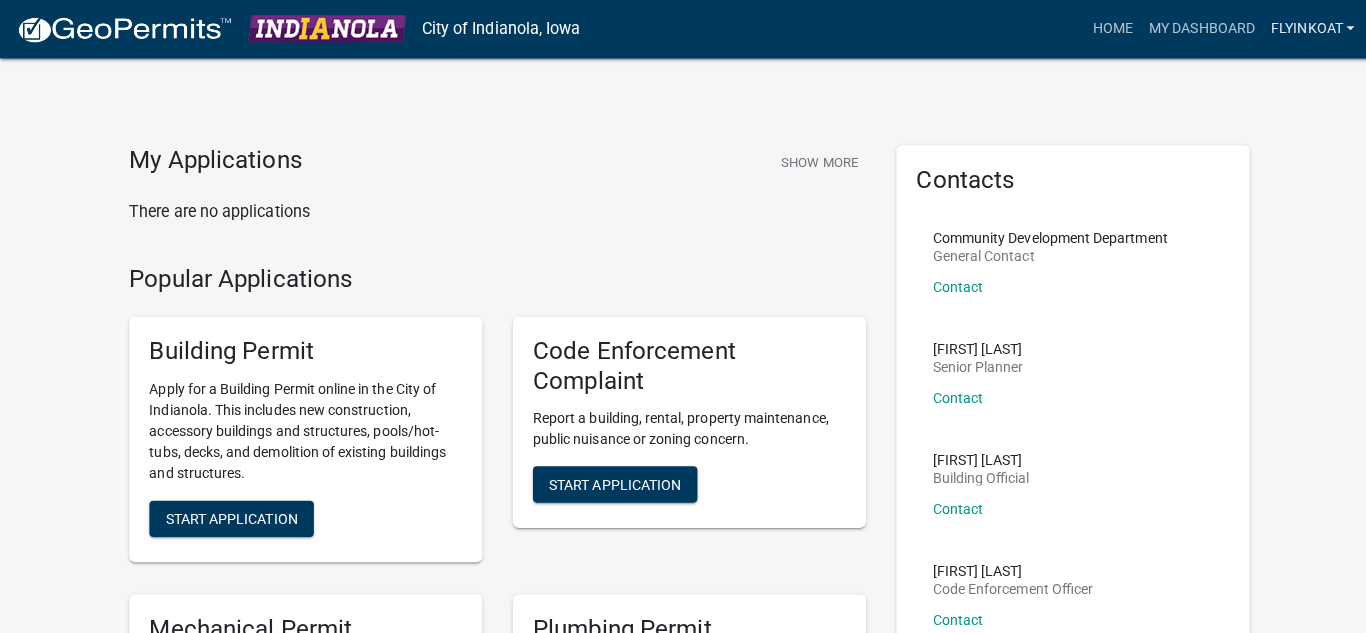 click on "flyinkoat" at bounding box center (1300, 29) 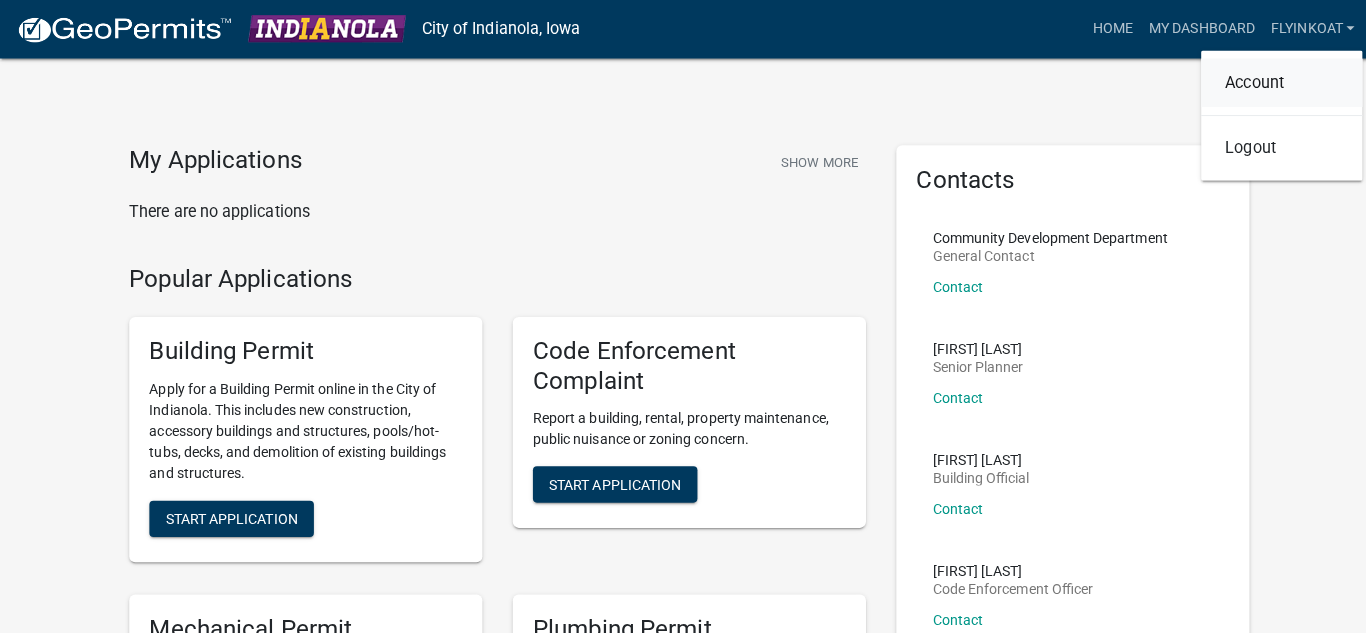 click on "Account" at bounding box center (1270, 82) 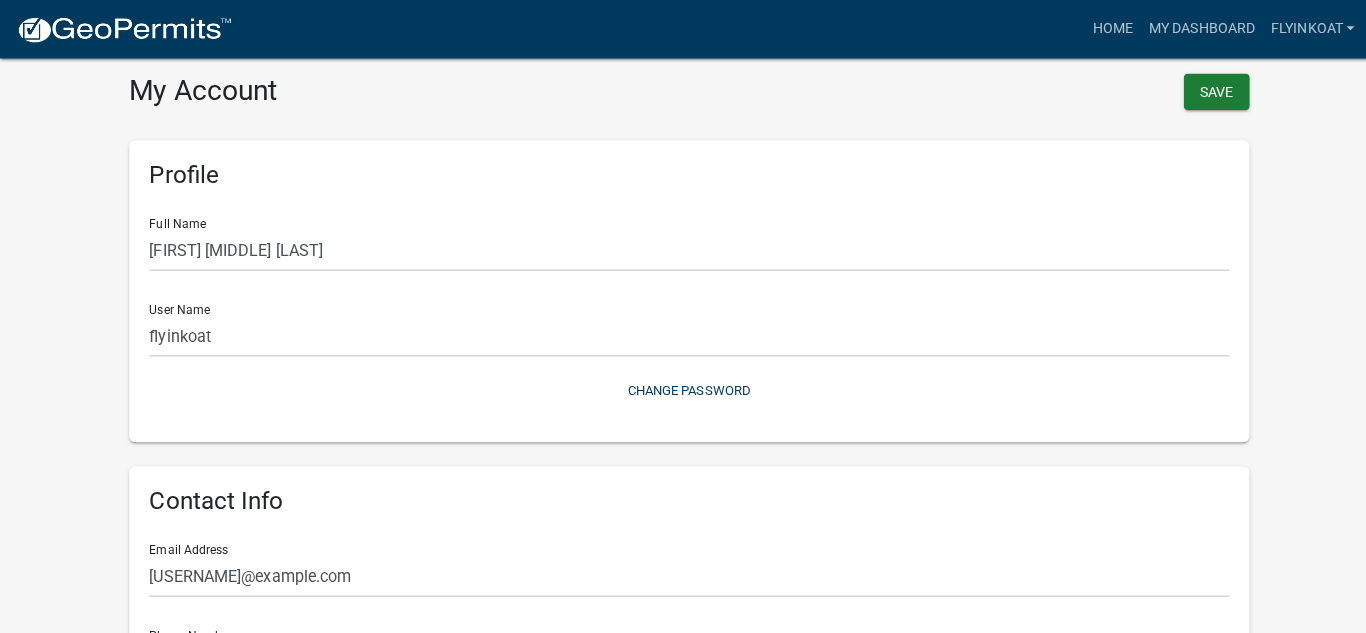 scroll, scrollTop: 0, scrollLeft: 0, axis: both 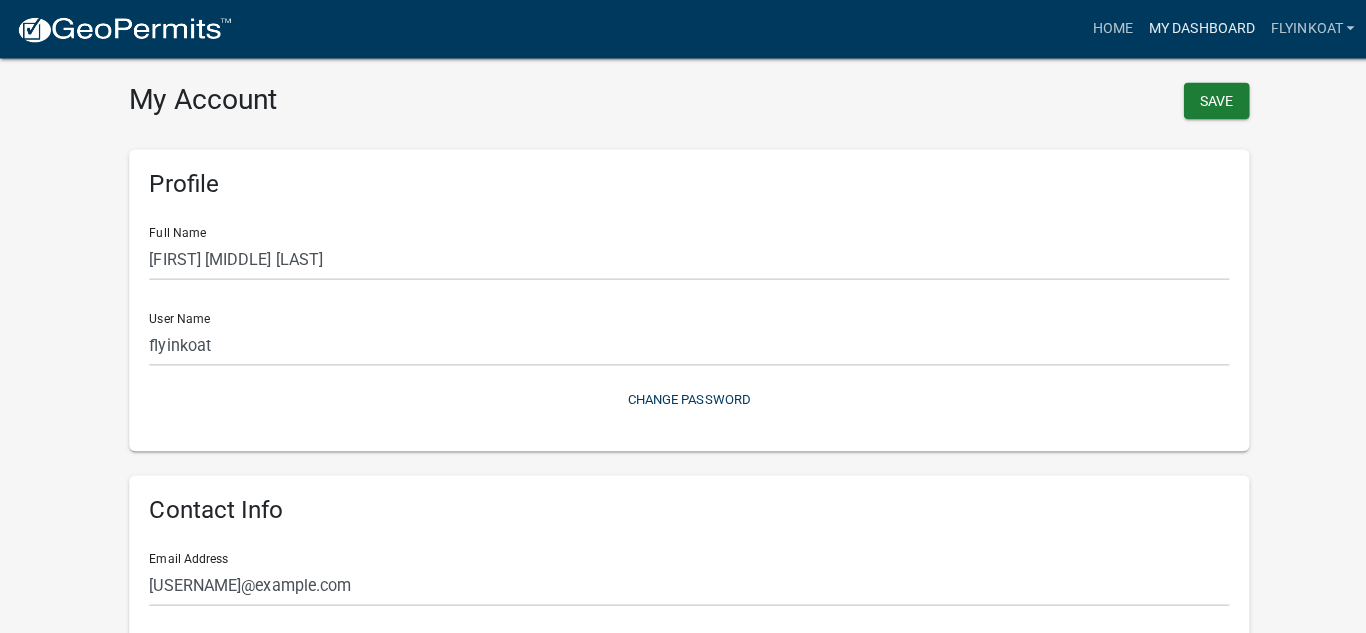 click on "My Dashboard" at bounding box center [1190, 29] 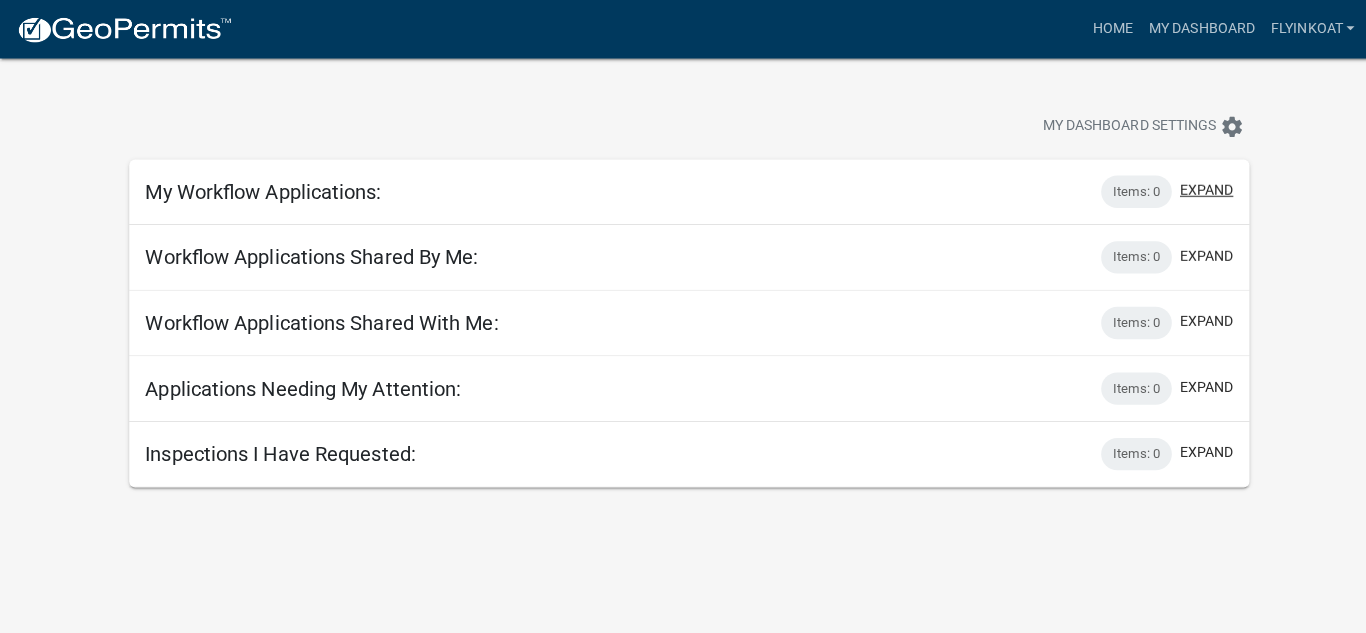 click on "expand" at bounding box center (1195, 188) 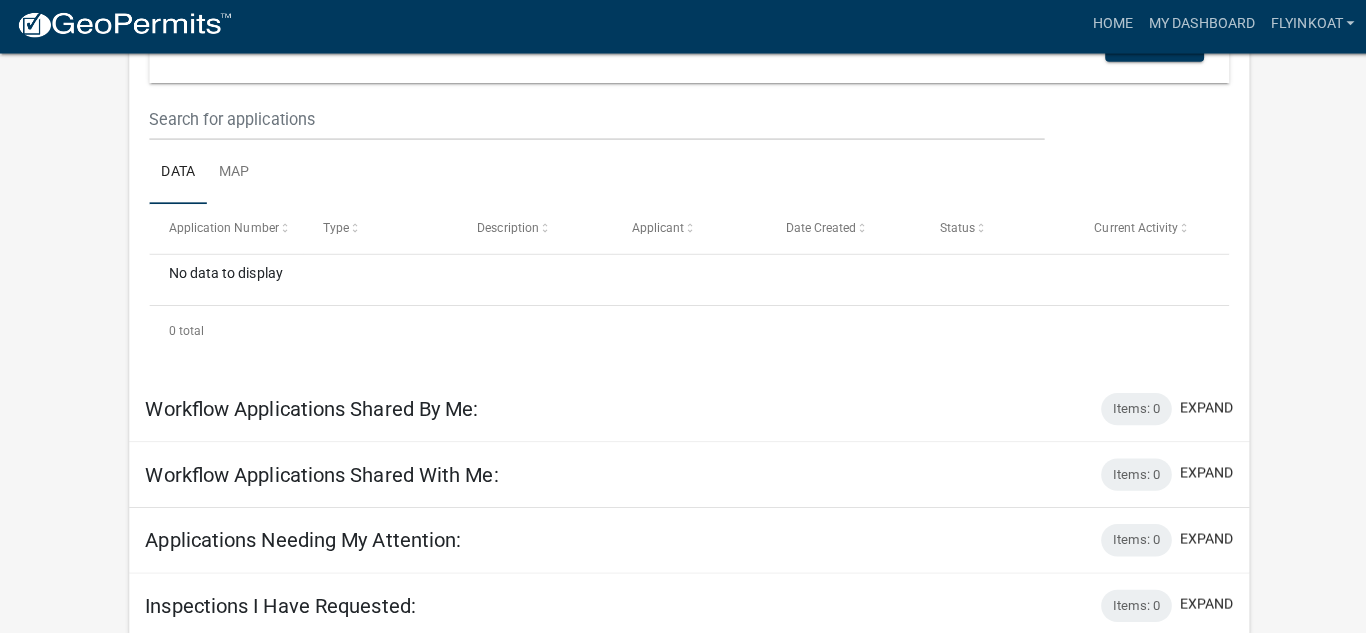 scroll, scrollTop: 244, scrollLeft: 0, axis: vertical 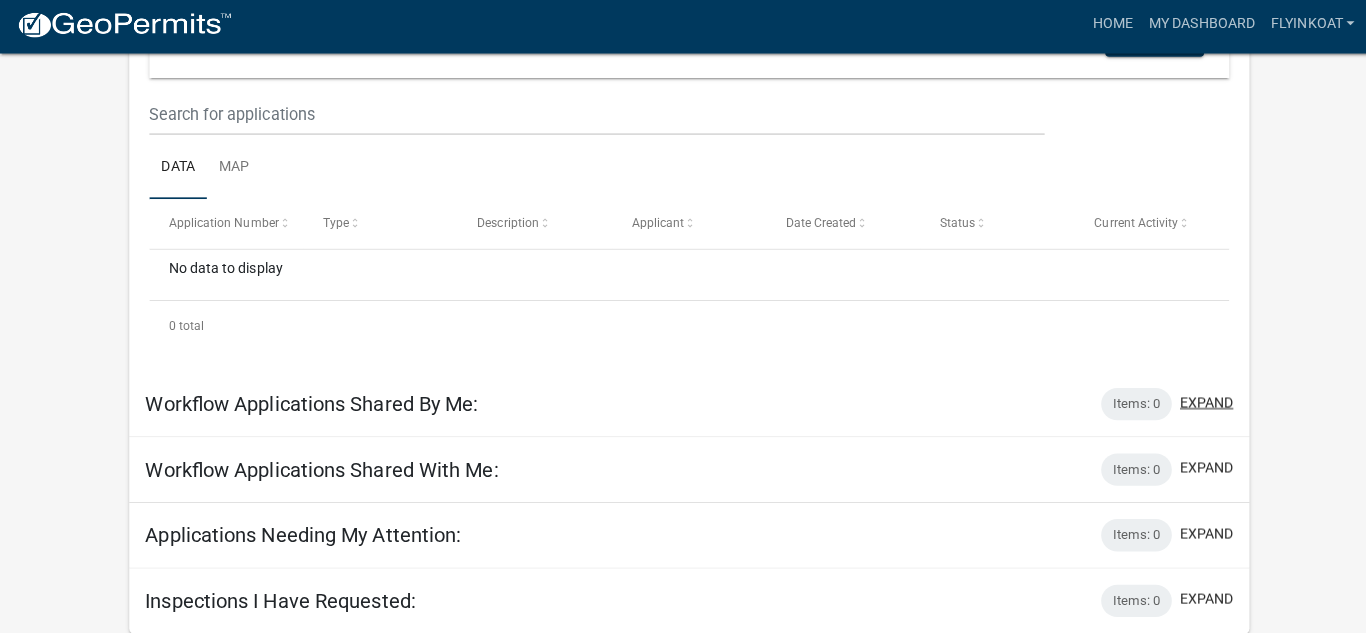 click on "expand" at bounding box center [1195, 403] 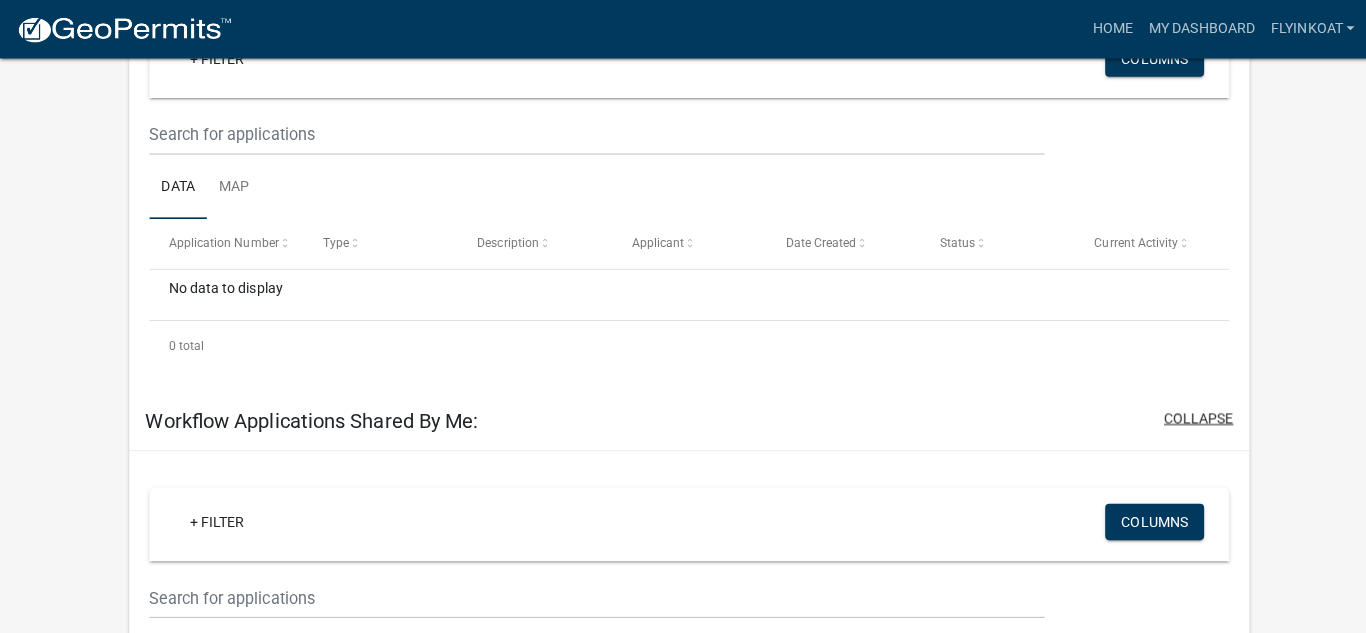 scroll, scrollTop: 195, scrollLeft: 0, axis: vertical 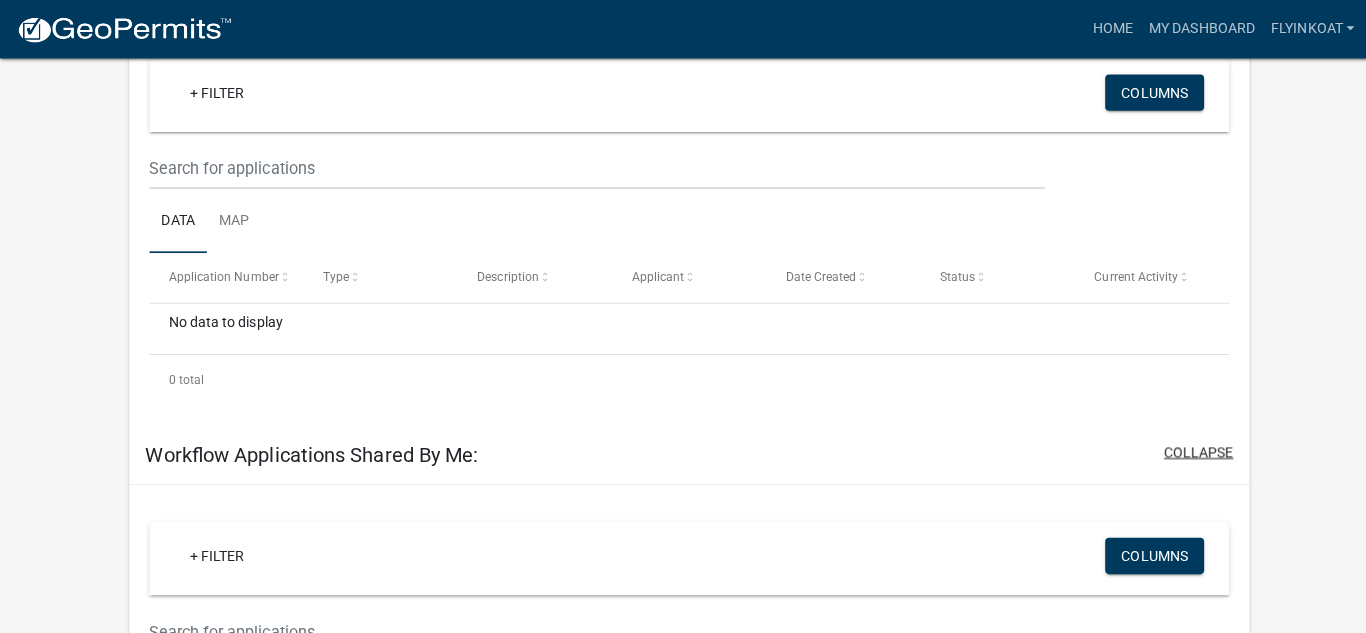 click on "collapse" at bounding box center (1187, 448) 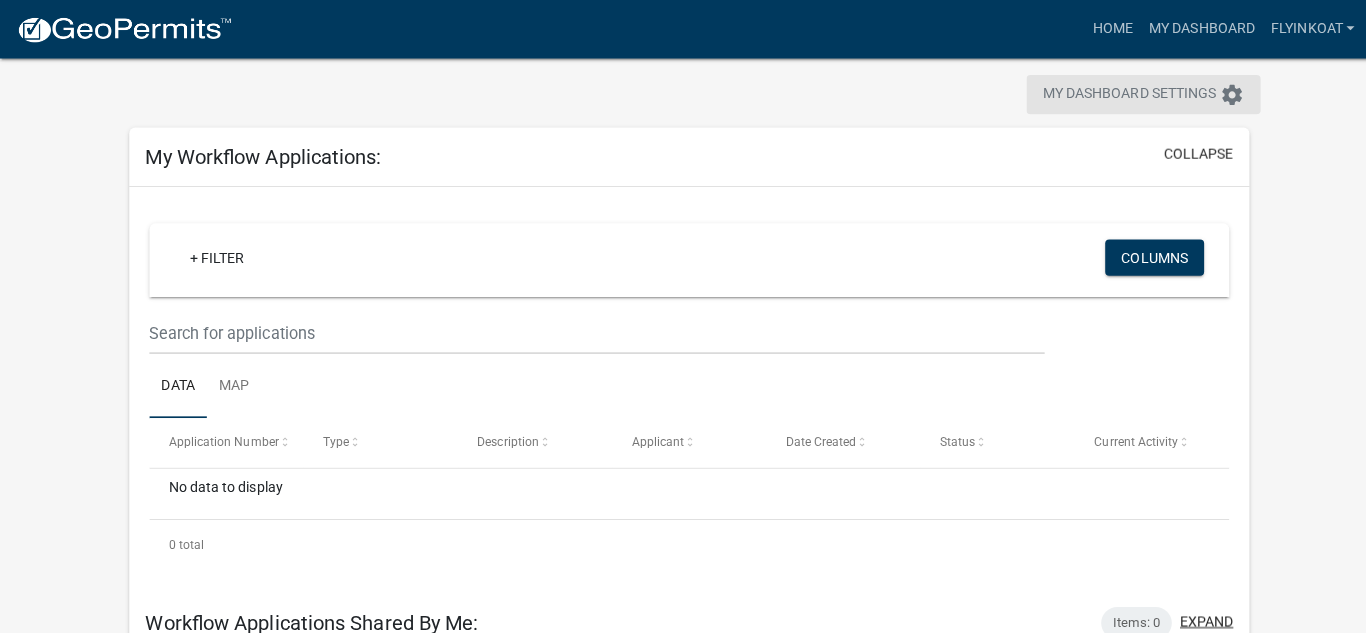 scroll, scrollTop: 25, scrollLeft: 0, axis: vertical 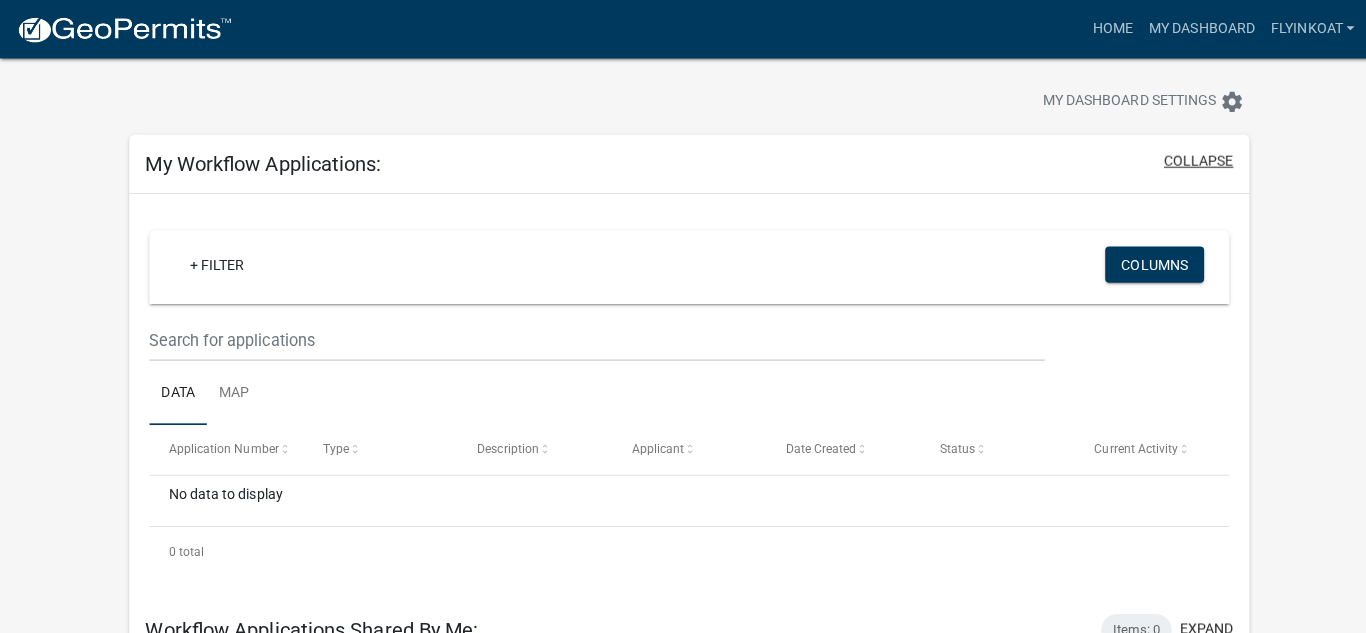 click on "collapse" at bounding box center [1187, 159] 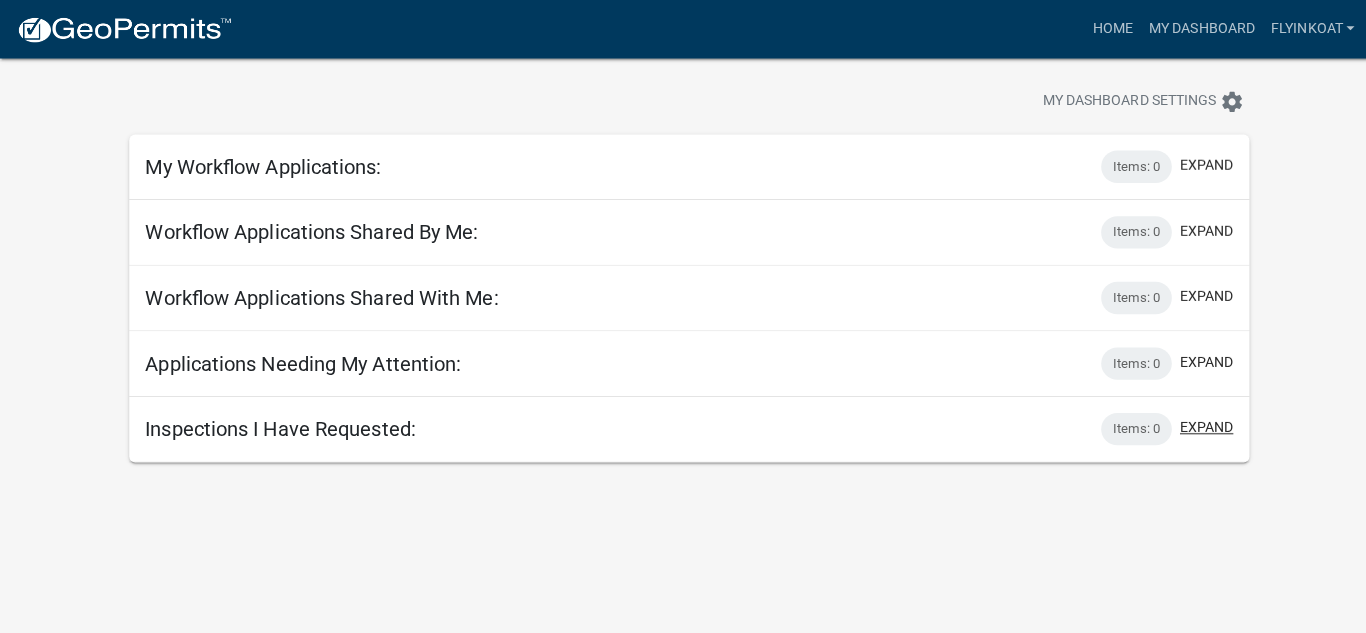 click on "expand" at bounding box center (1195, 423) 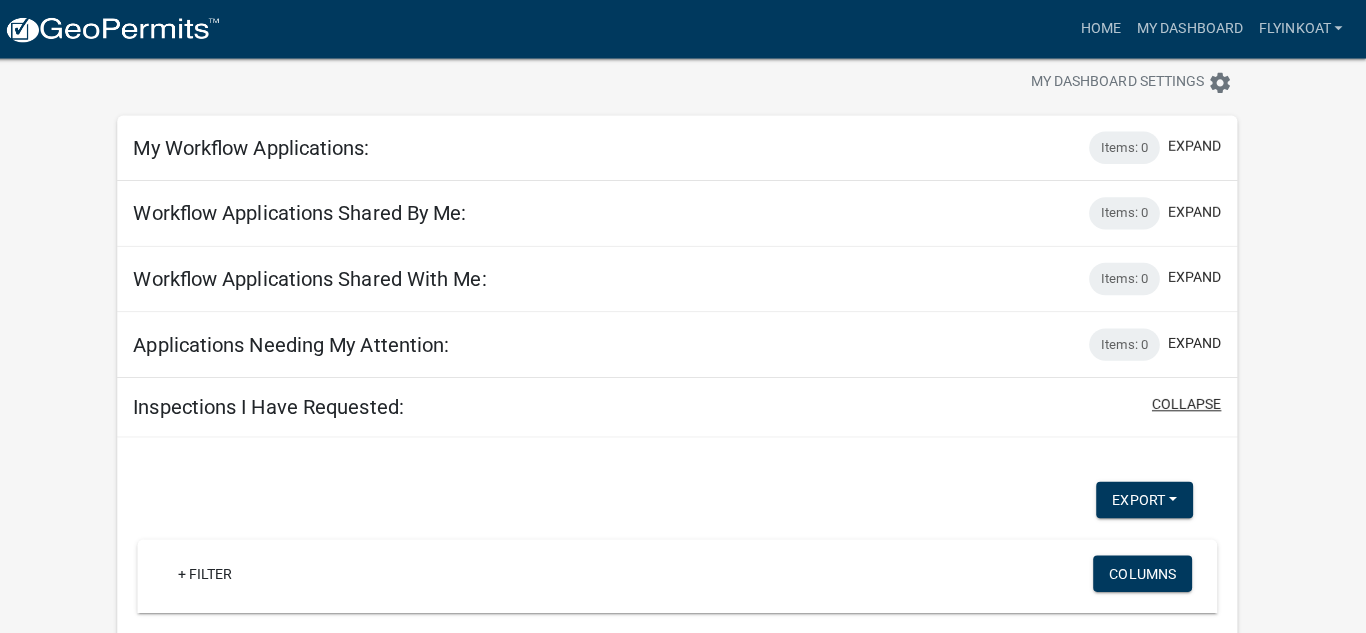 scroll, scrollTop: 0, scrollLeft: 0, axis: both 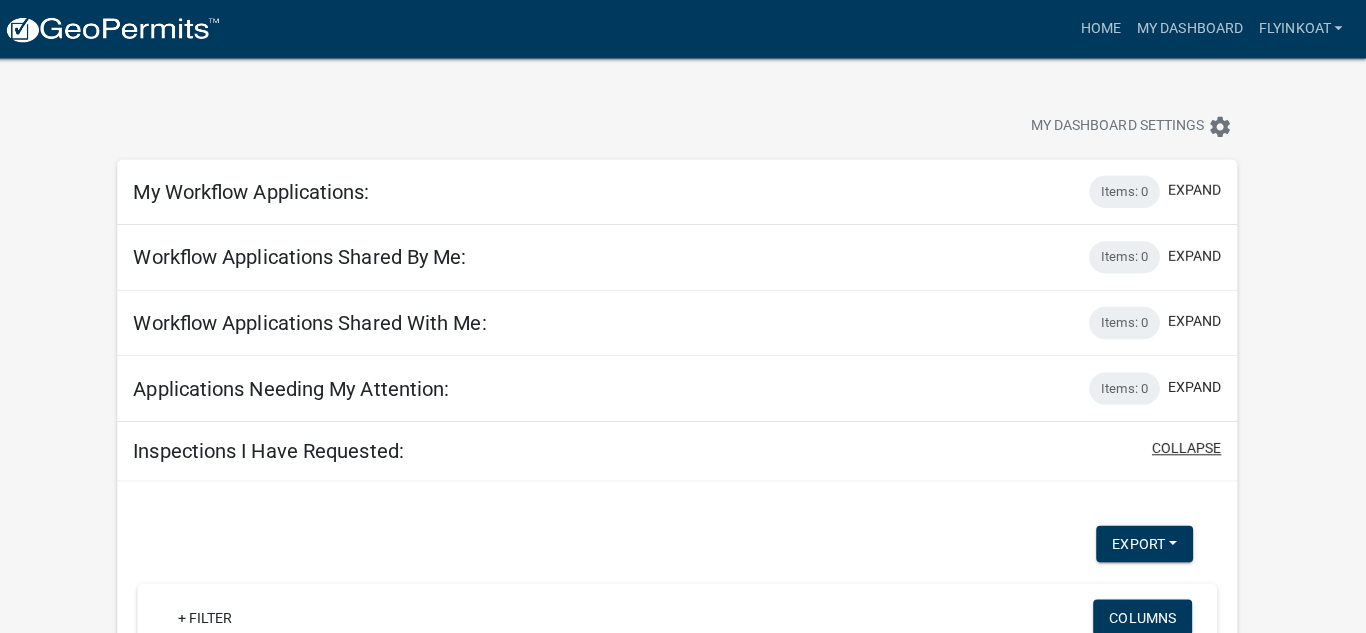 click on "collapse" at bounding box center [1187, 444] 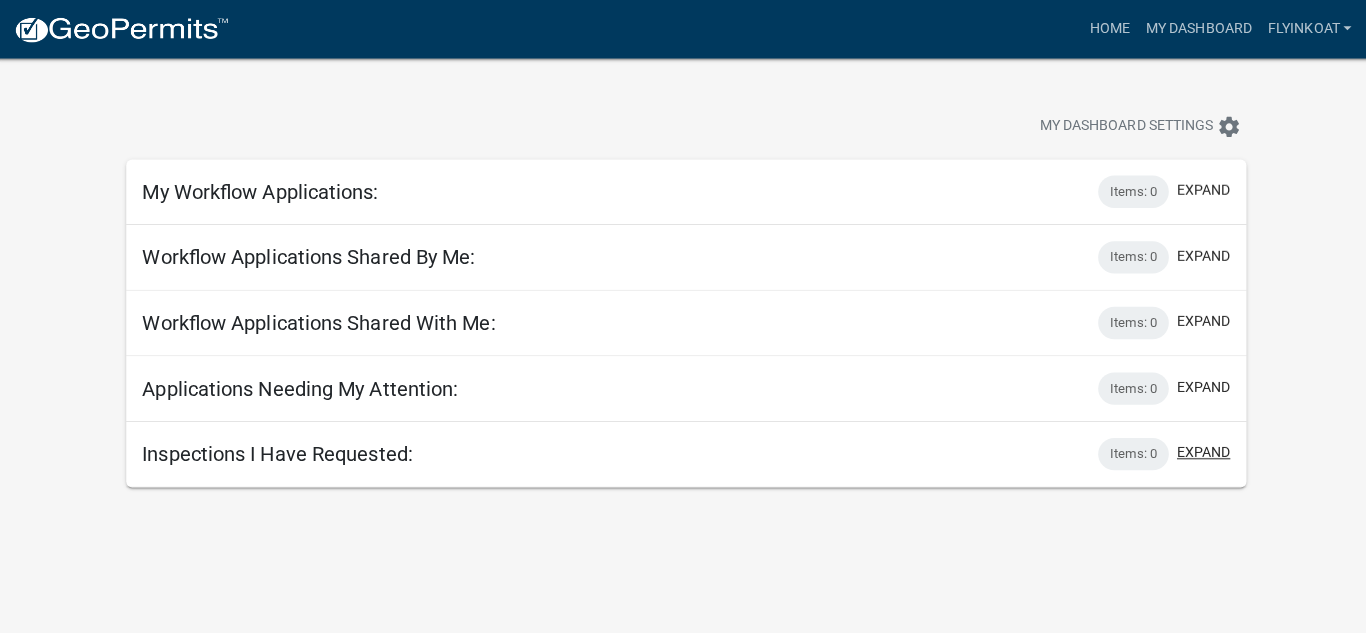 scroll, scrollTop: 0, scrollLeft: 0, axis: both 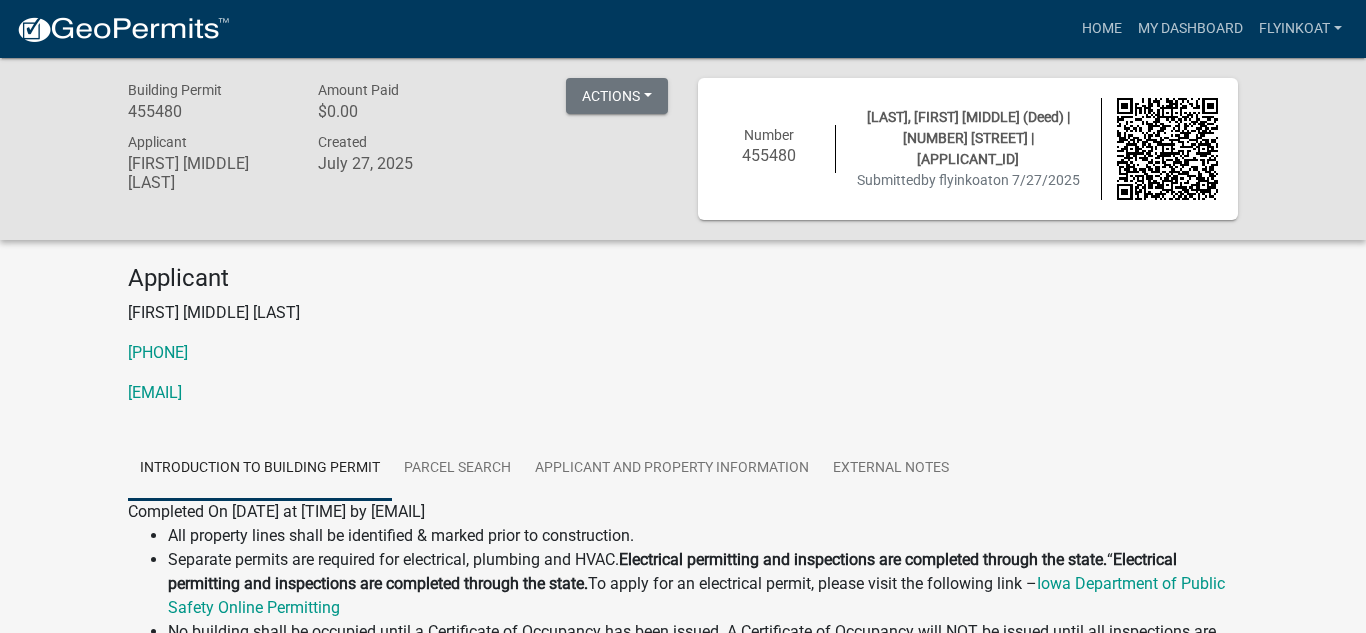 click on "455480" 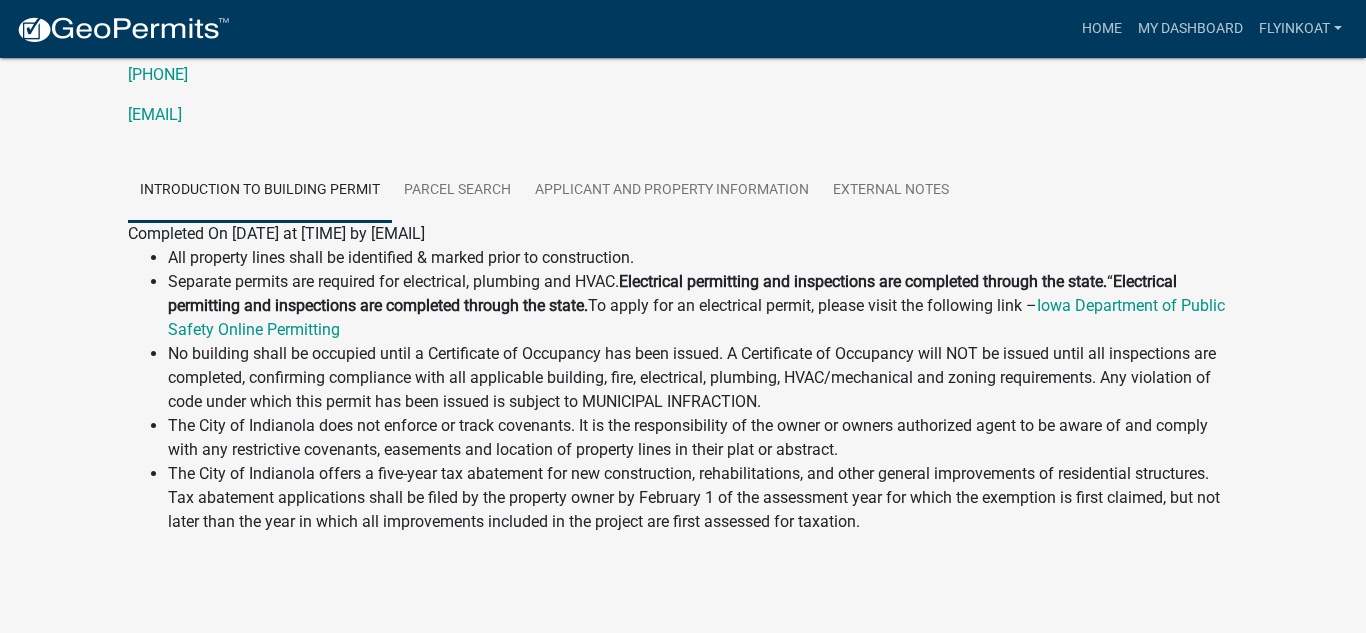 scroll, scrollTop: 279, scrollLeft: 0, axis: vertical 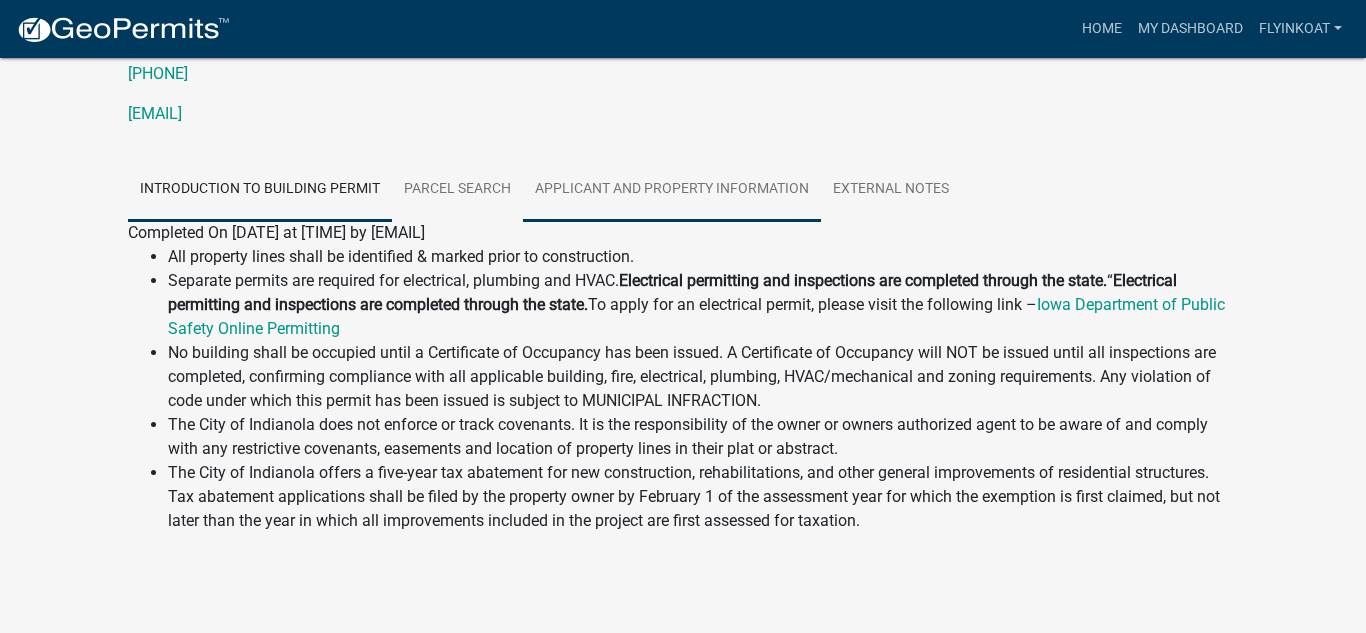 click on "Applicant and Property Information" at bounding box center (672, 190) 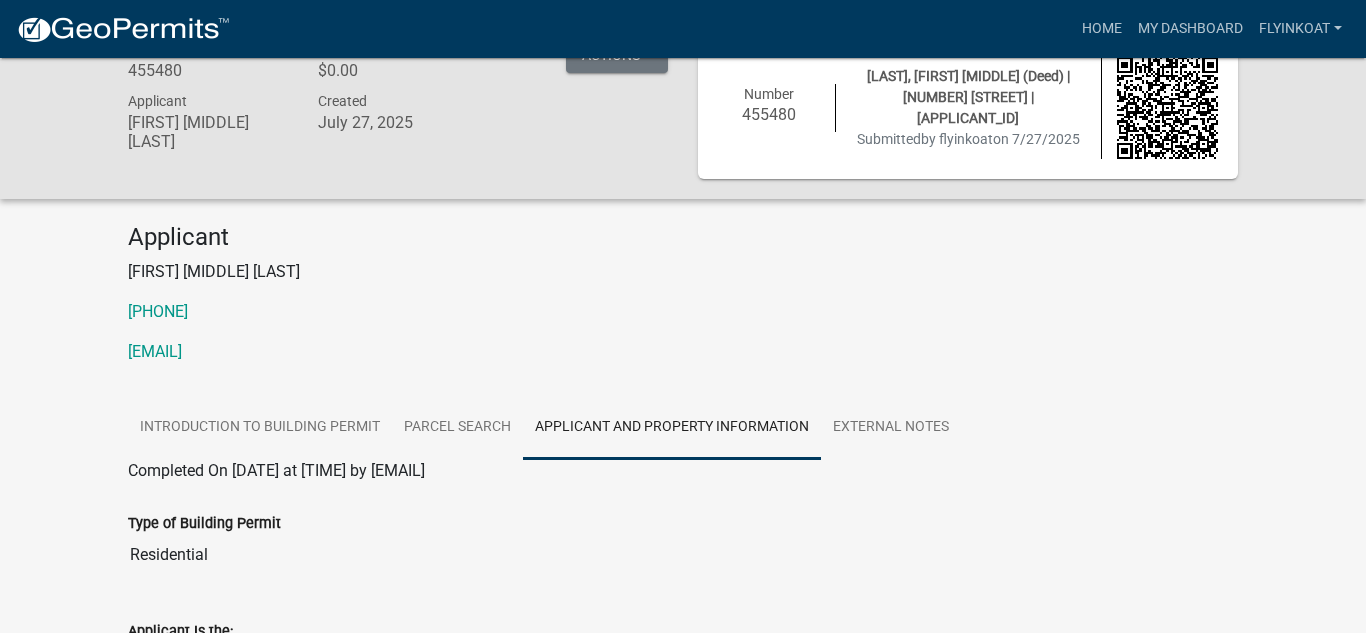 scroll, scrollTop: 29, scrollLeft: 0, axis: vertical 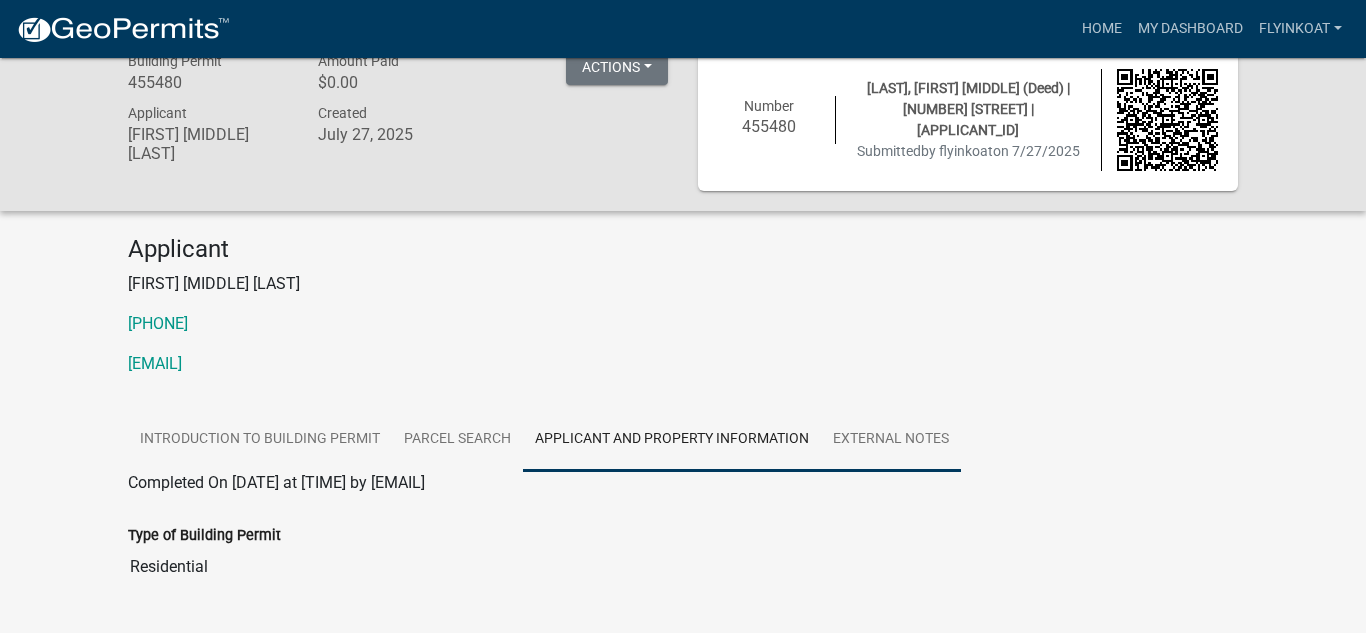 click on "External Notes" at bounding box center (891, 440) 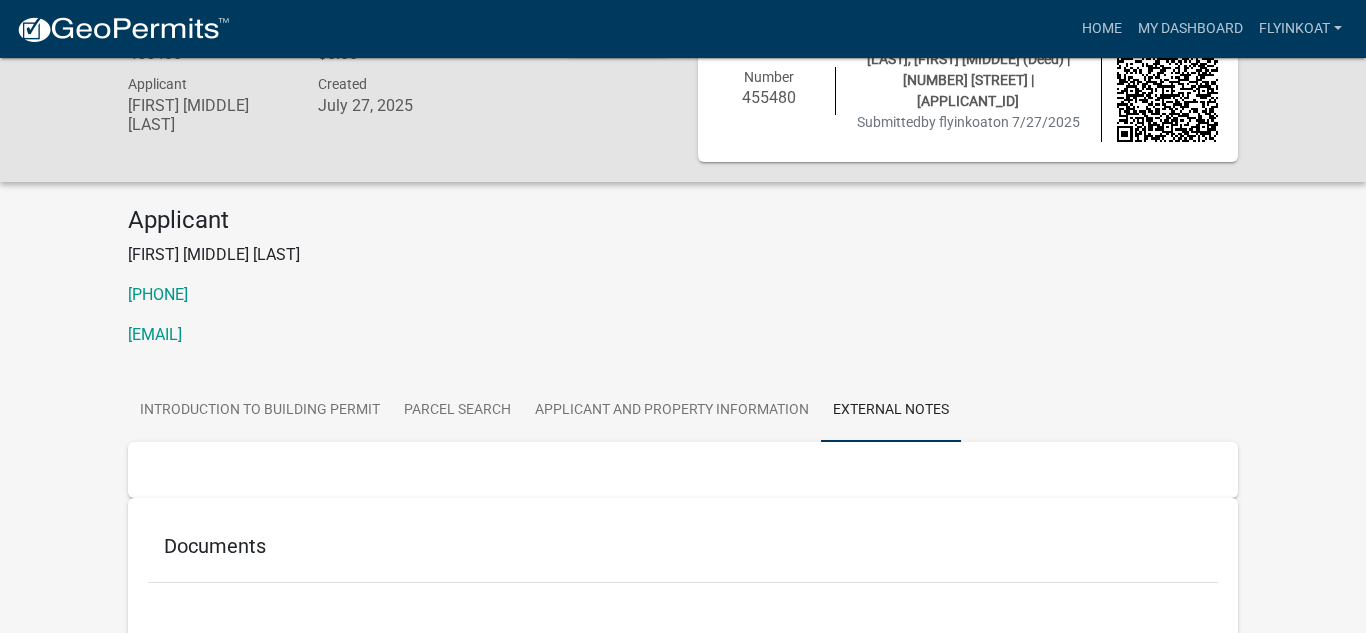 scroll, scrollTop: 165, scrollLeft: 0, axis: vertical 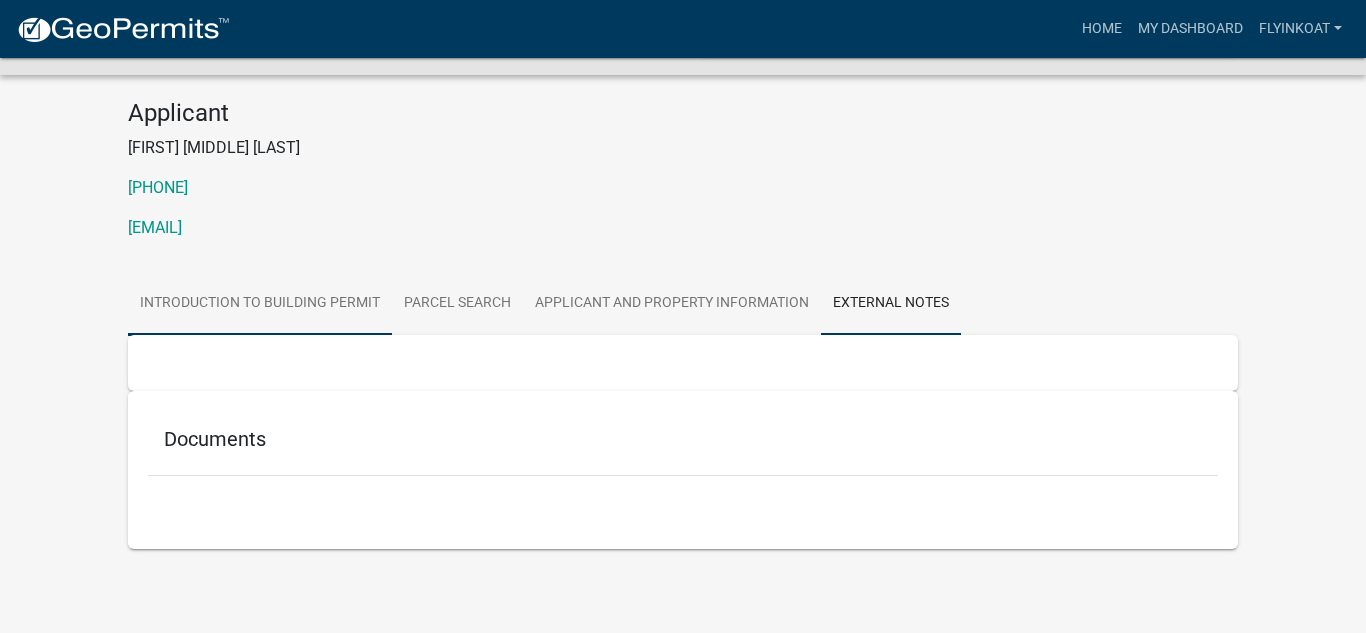 click on "Introduction to Building Permit" at bounding box center [260, 304] 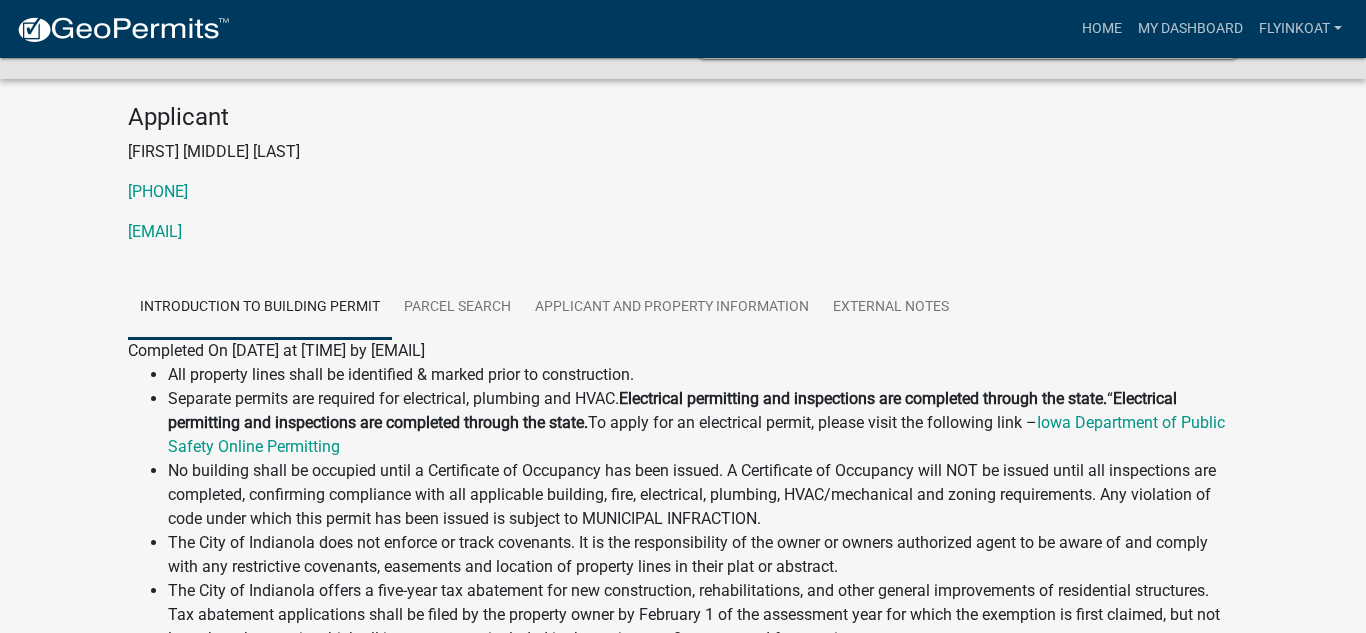 scroll, scrollTop: 0, scrollLeft: 0, axis: both 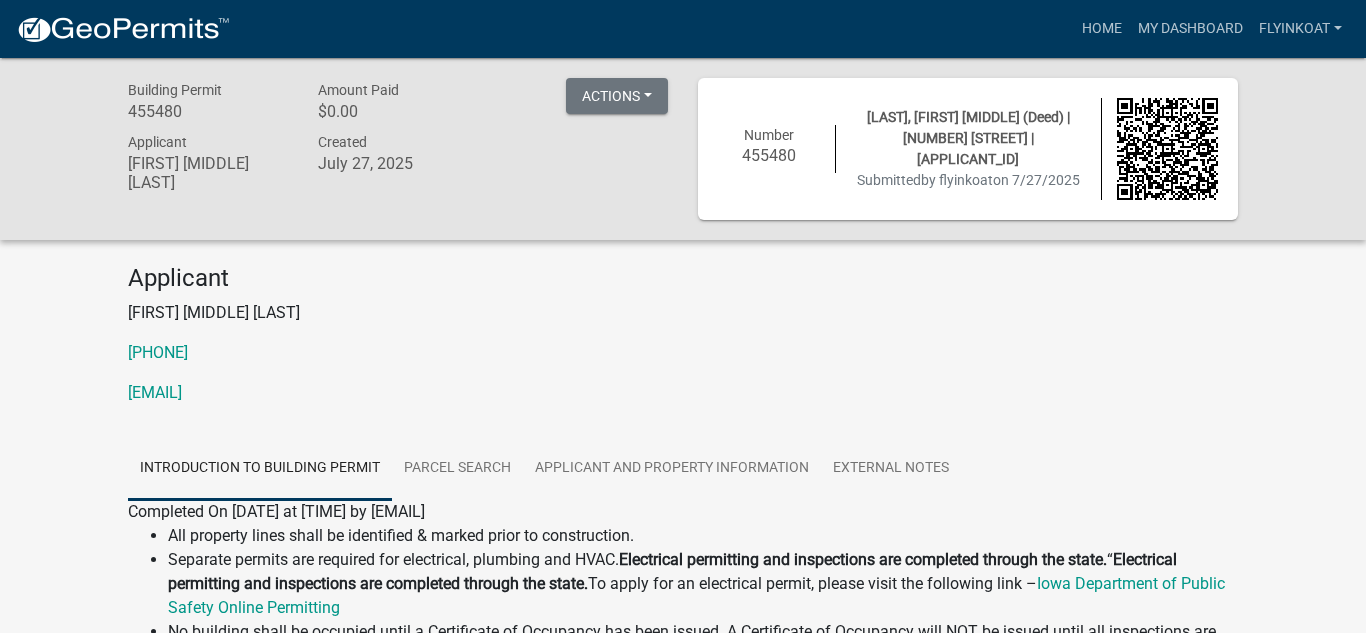 click on "Introduction to Building Permit  Parcel search Applicant and Property Information External Notes" at bounding box center (683, 468) 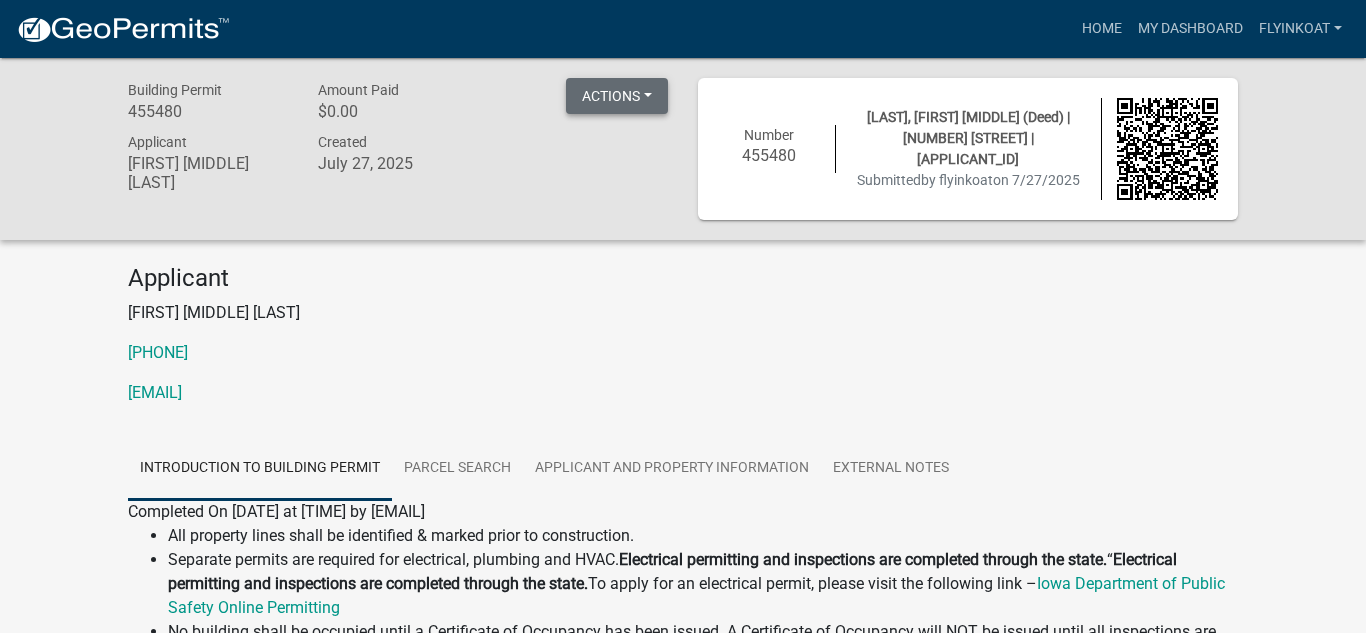 click on "Actions" at bounding box center [617, 96] 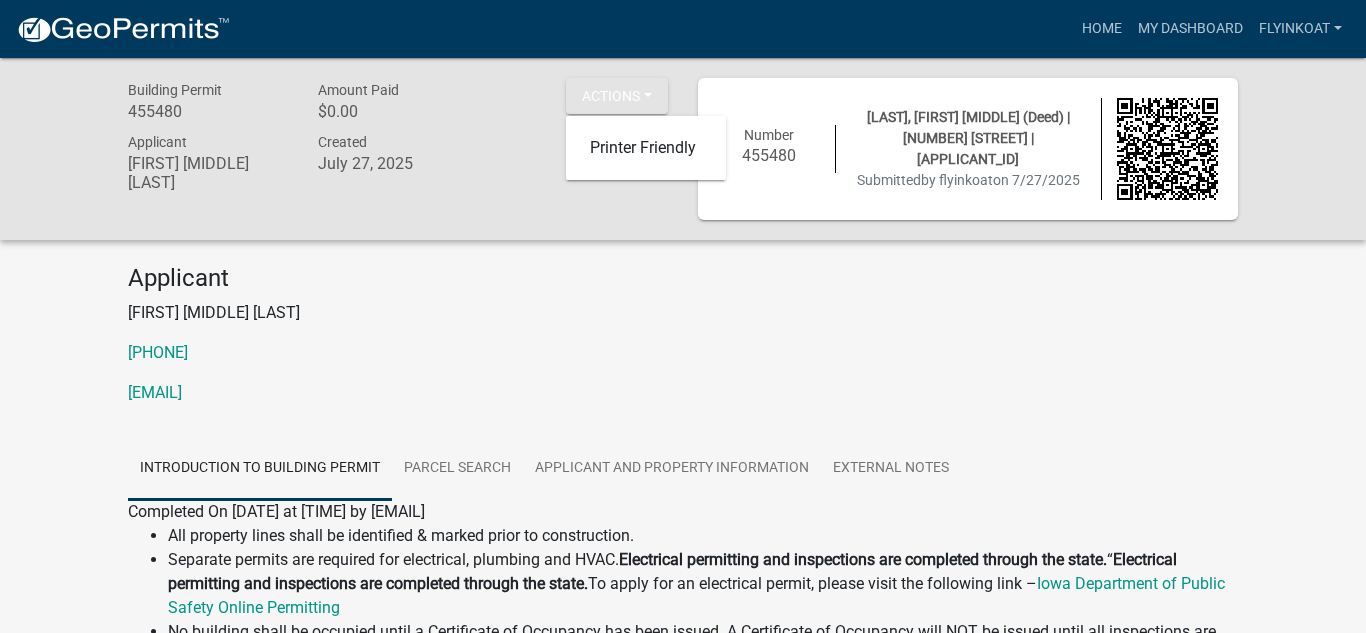 click on "Applicant" 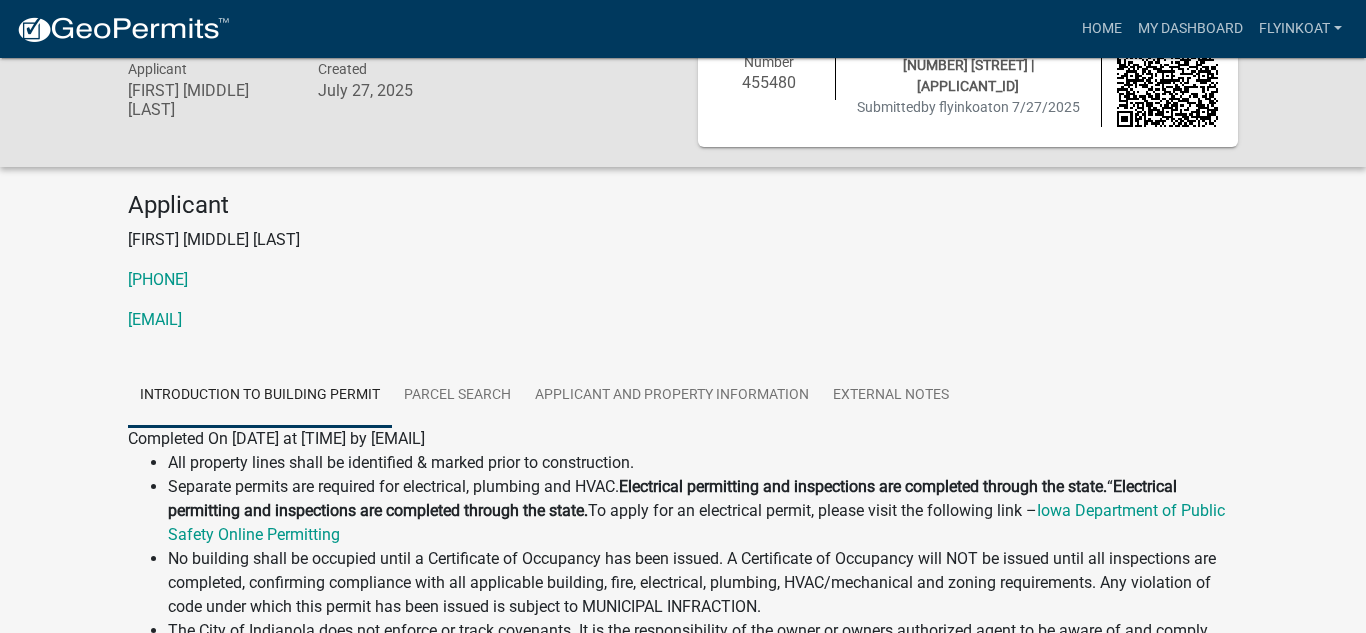 scroll, scrollTop: 0, scrollLeft: 0, axis: both 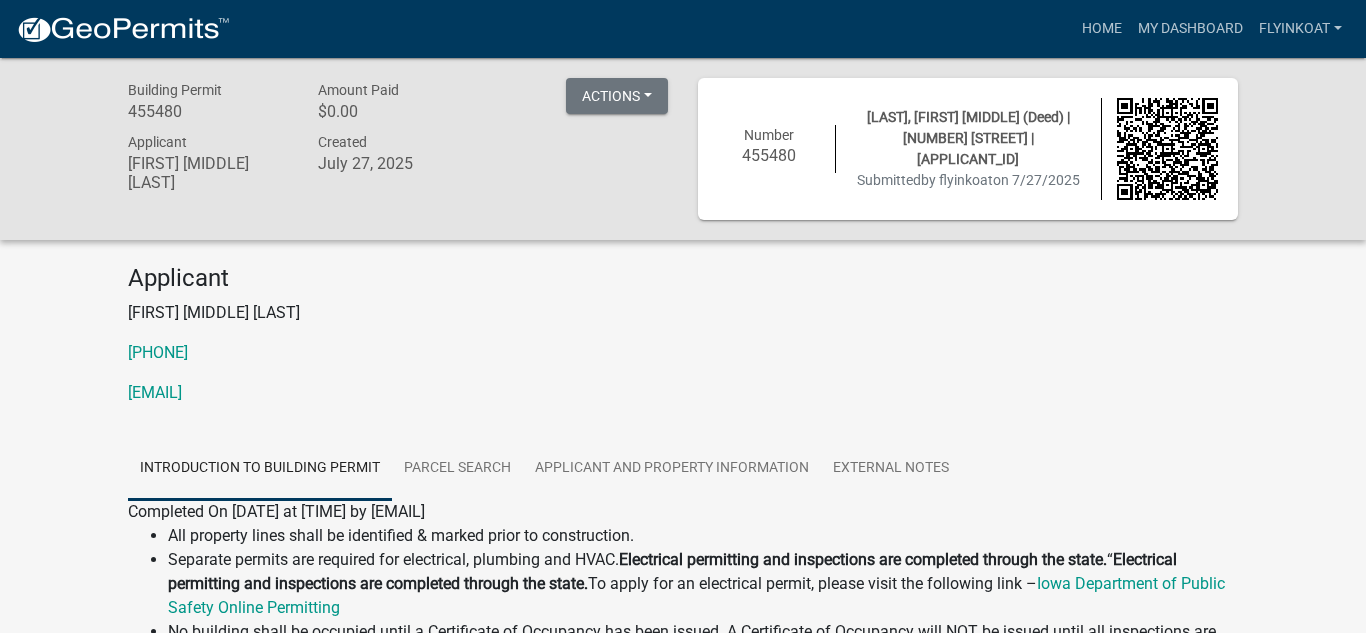 click on "Introduction to Building Permit" at bounding box center (260, 469) 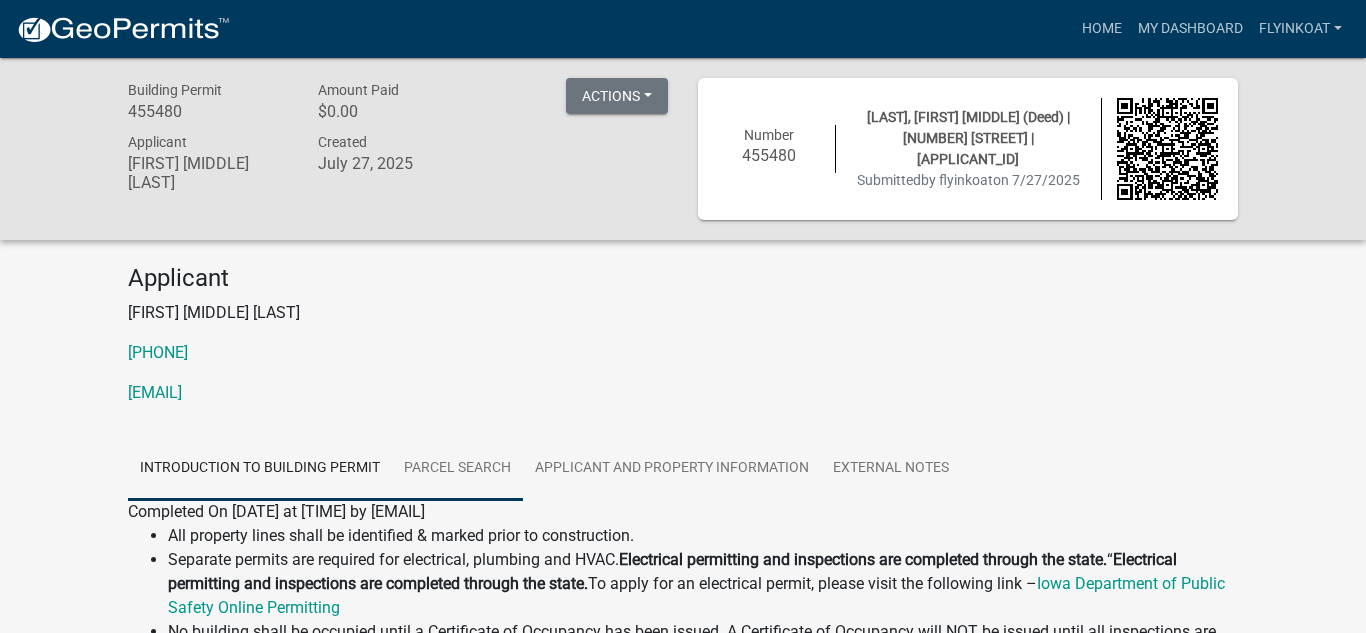 click on "Parcel search" at bounding box center [457, 469] 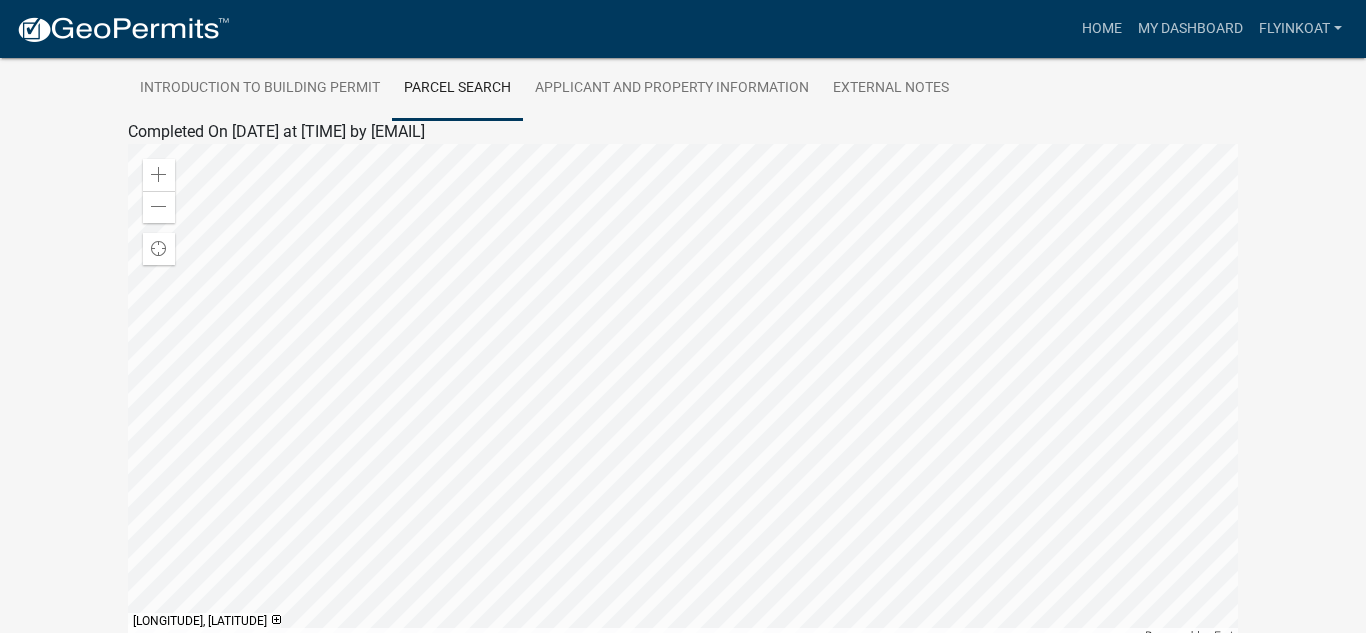 scroll, scrollTop: 376, scrollLeft: 0, axis: vertical 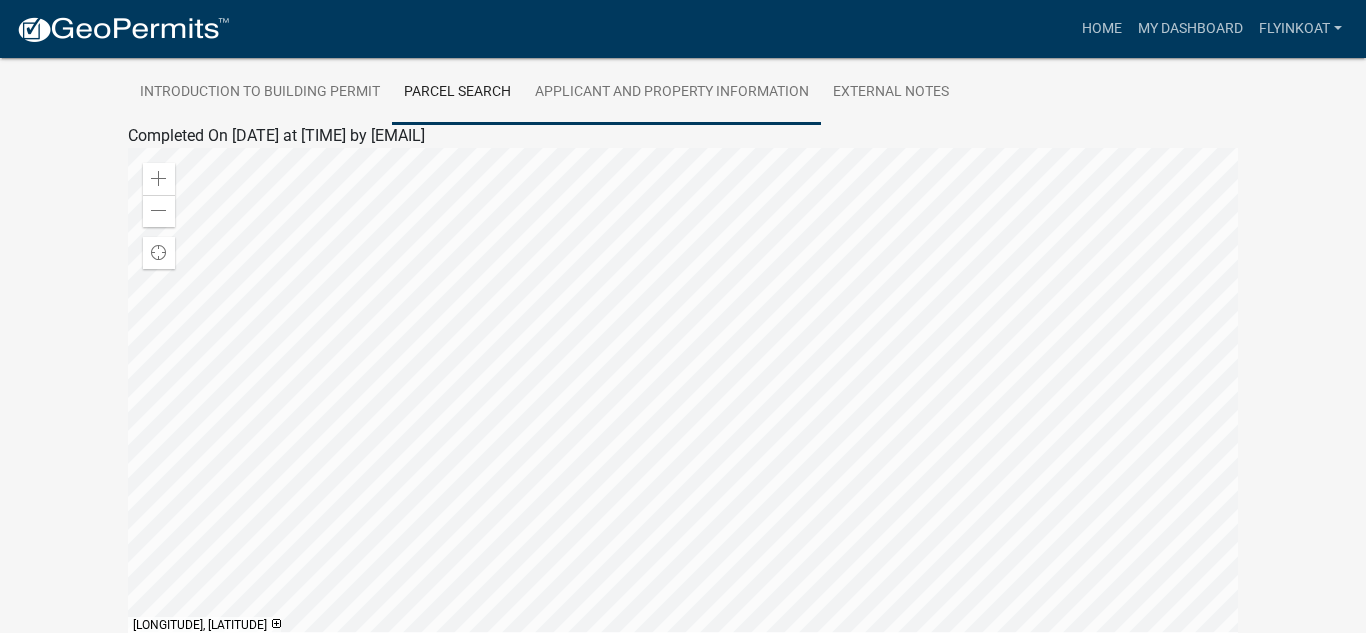 click on "Applicant and Property Information" at bounding box center [672, 93] 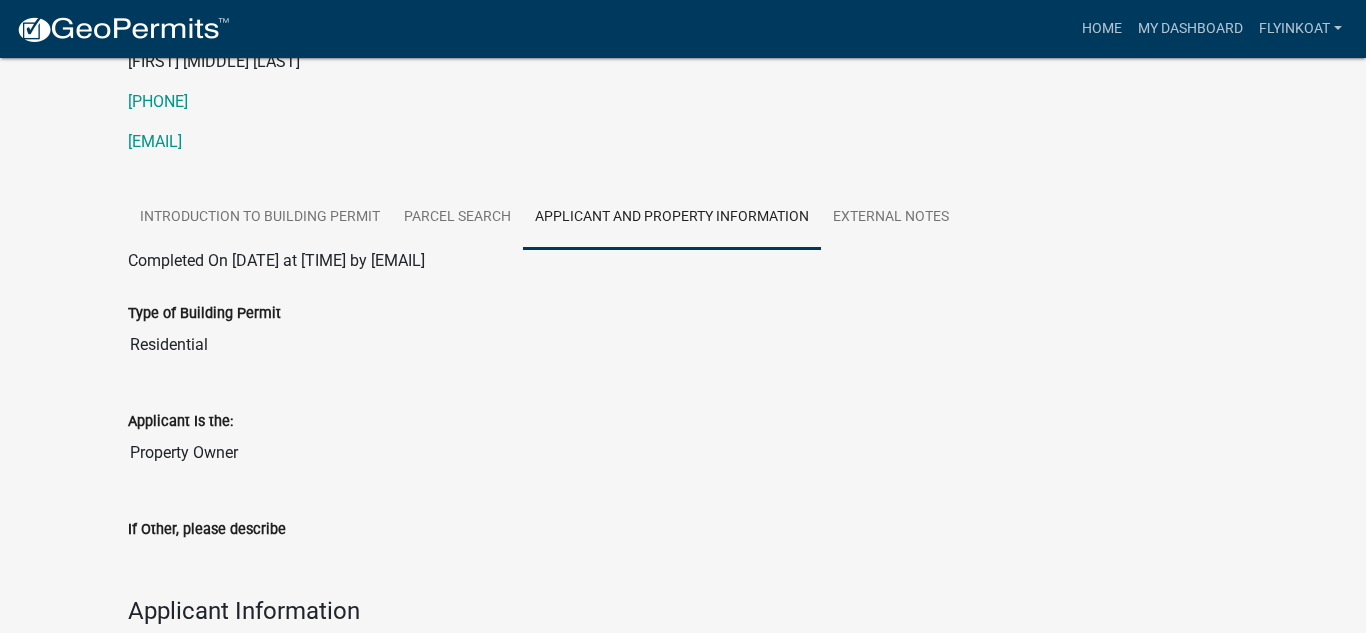 scroll, scrollTop: 242, scrollLeft: 0, axis: vertical 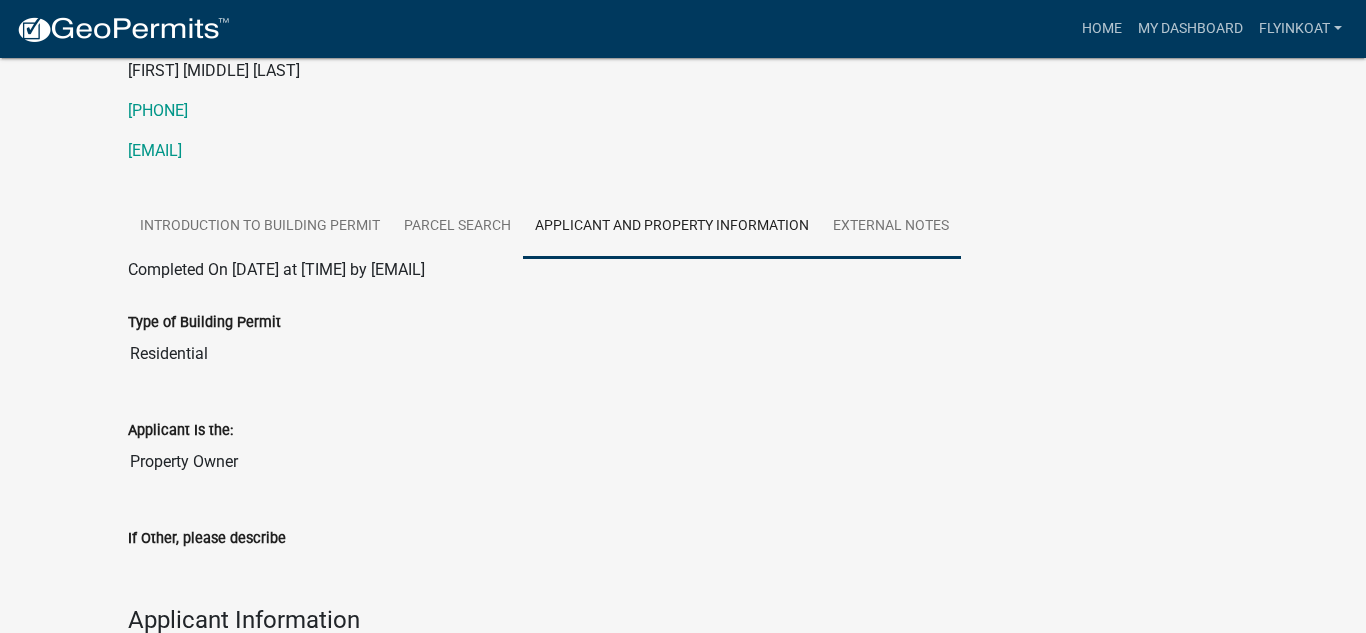 click on "External Notes" at bounding box center (891, 227) 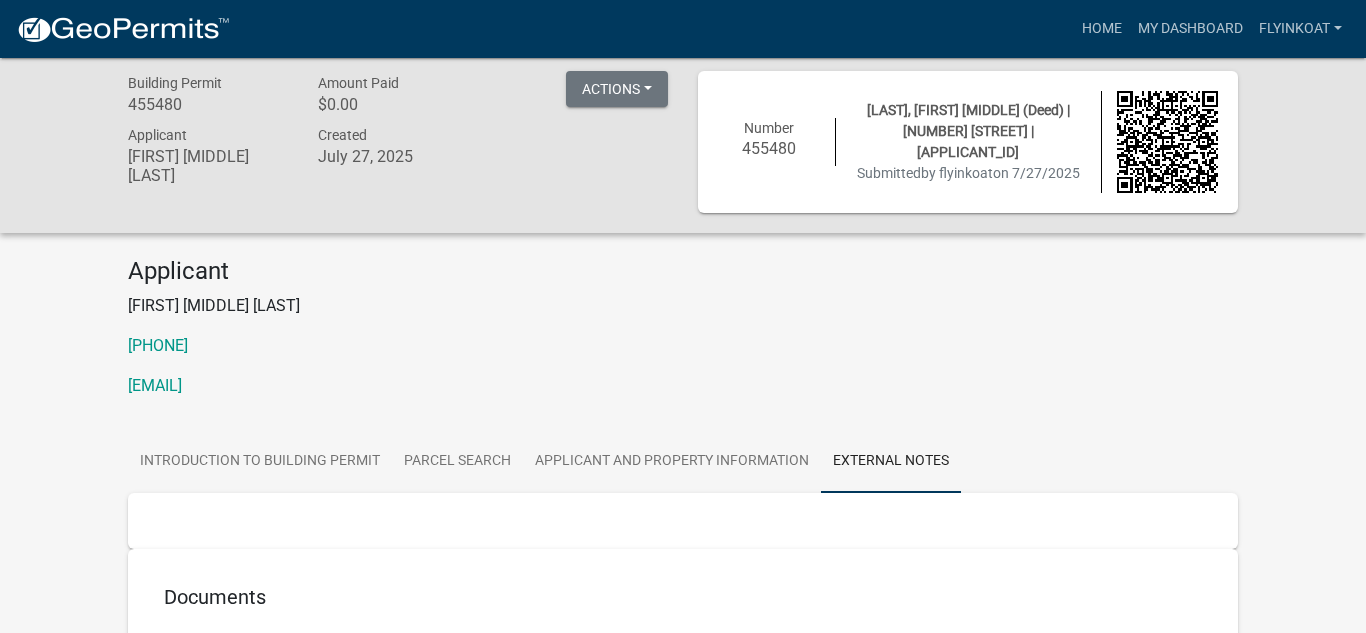 scroll, scrollTop: 0, scrollLeft: 0, axis: both 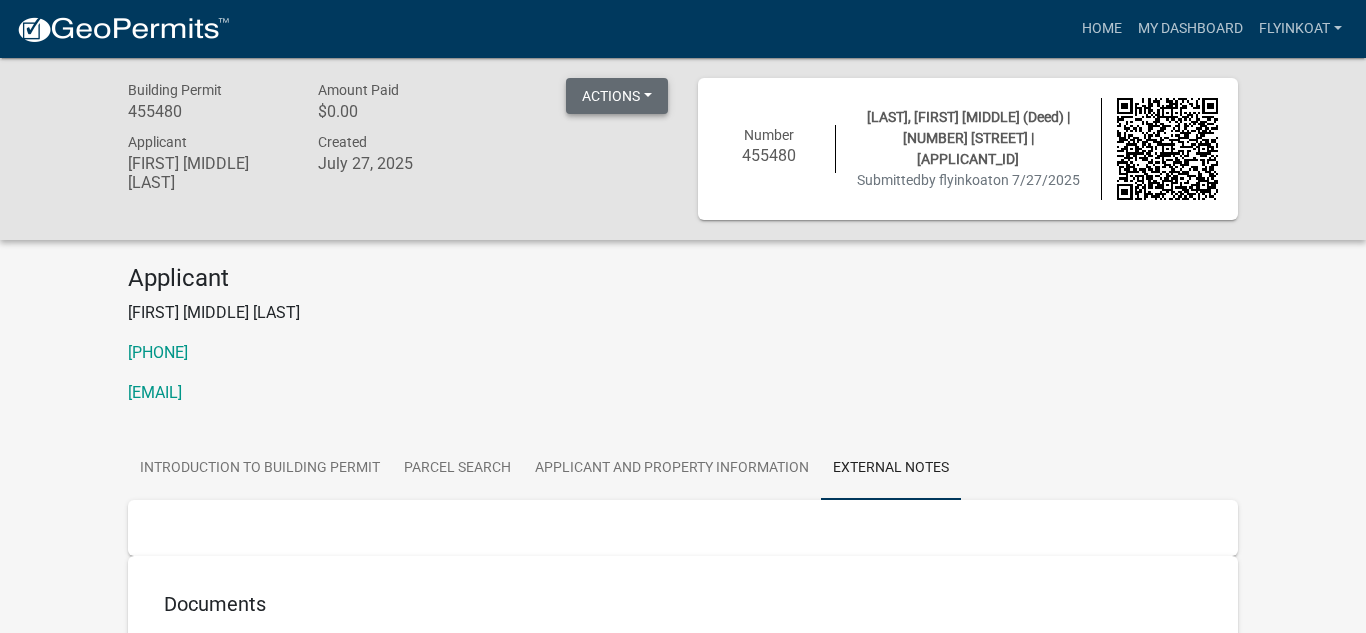 click on "Actions" at bounding box center [617, 96] 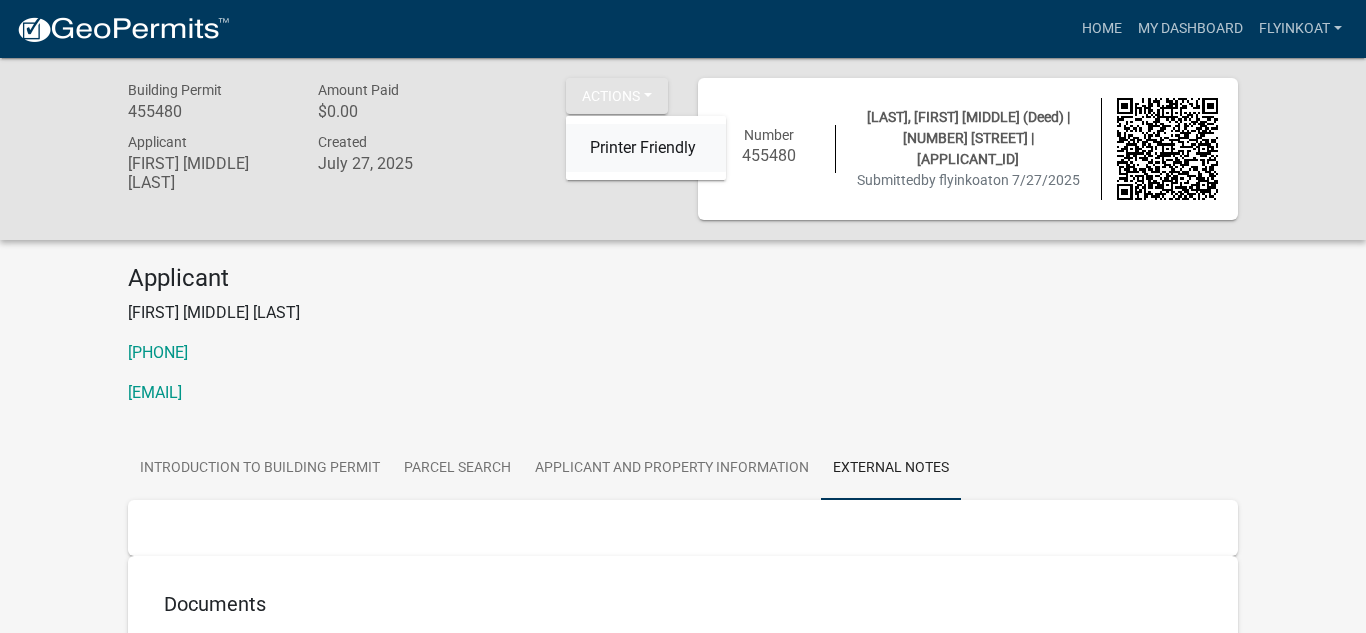 click on "Printer Friendly" 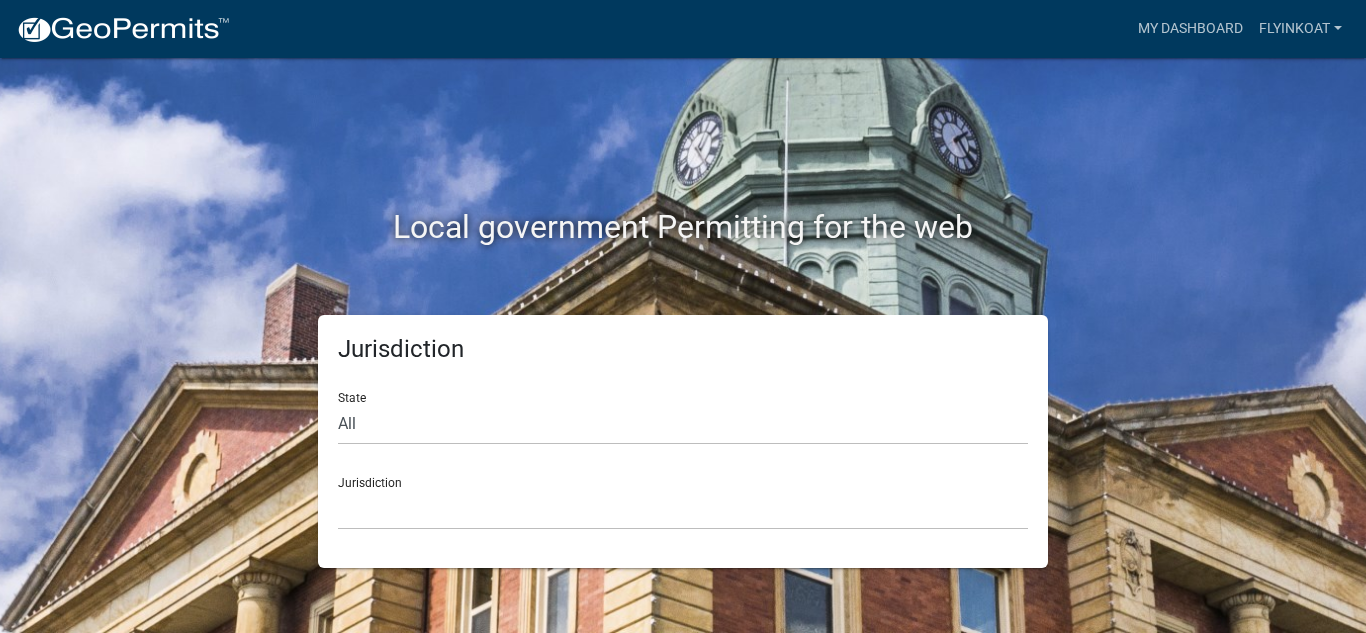 scroll, scrollTop: 0, scrollLeft: 0, axis: both 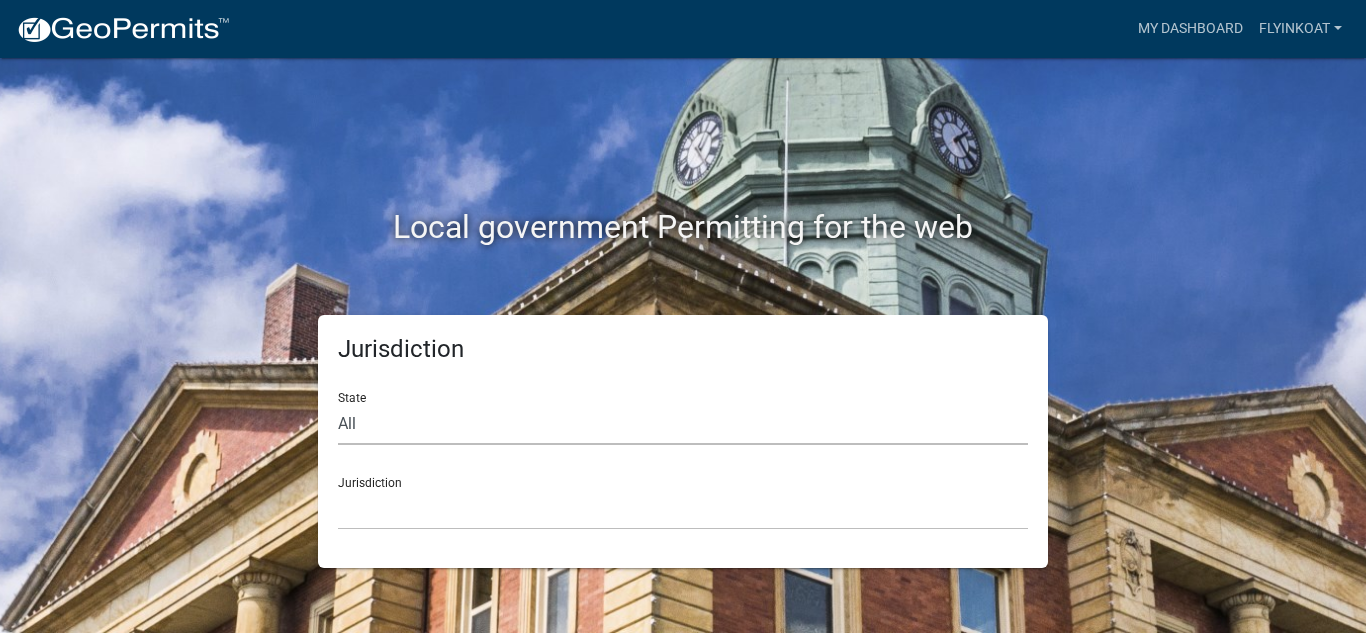 click on "All  Colorado   Georgia   Indiana   Iowa   Kansas   Minnesota   Ohio   South Carolina   Wisconsin" 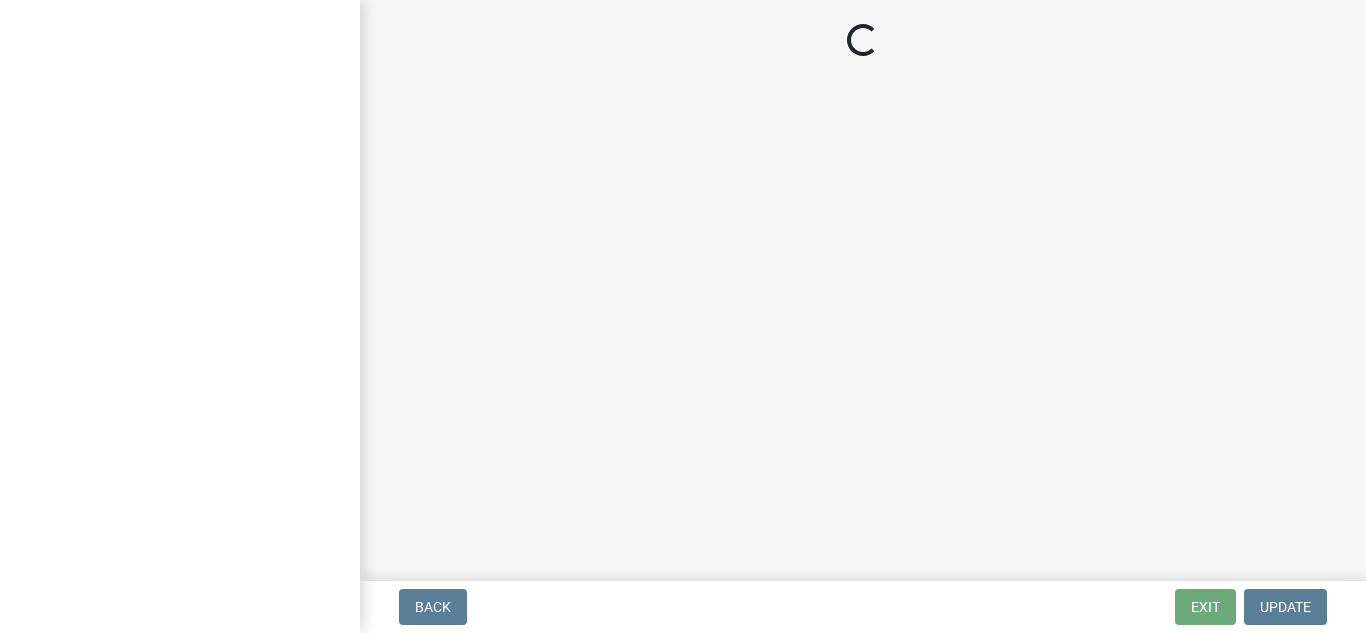 scroll, scrollTop: 0, scrollLeft: 0, axis: both 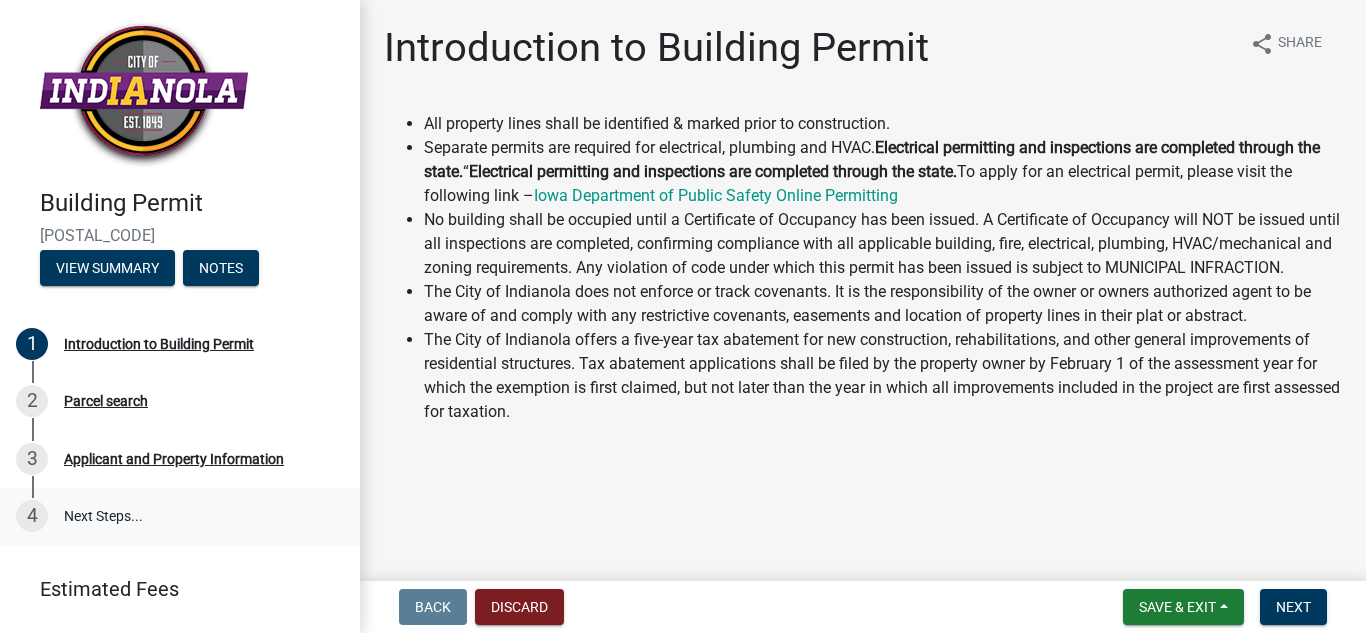 click on "4   Next Steps..." at bounding box center (180, 517) 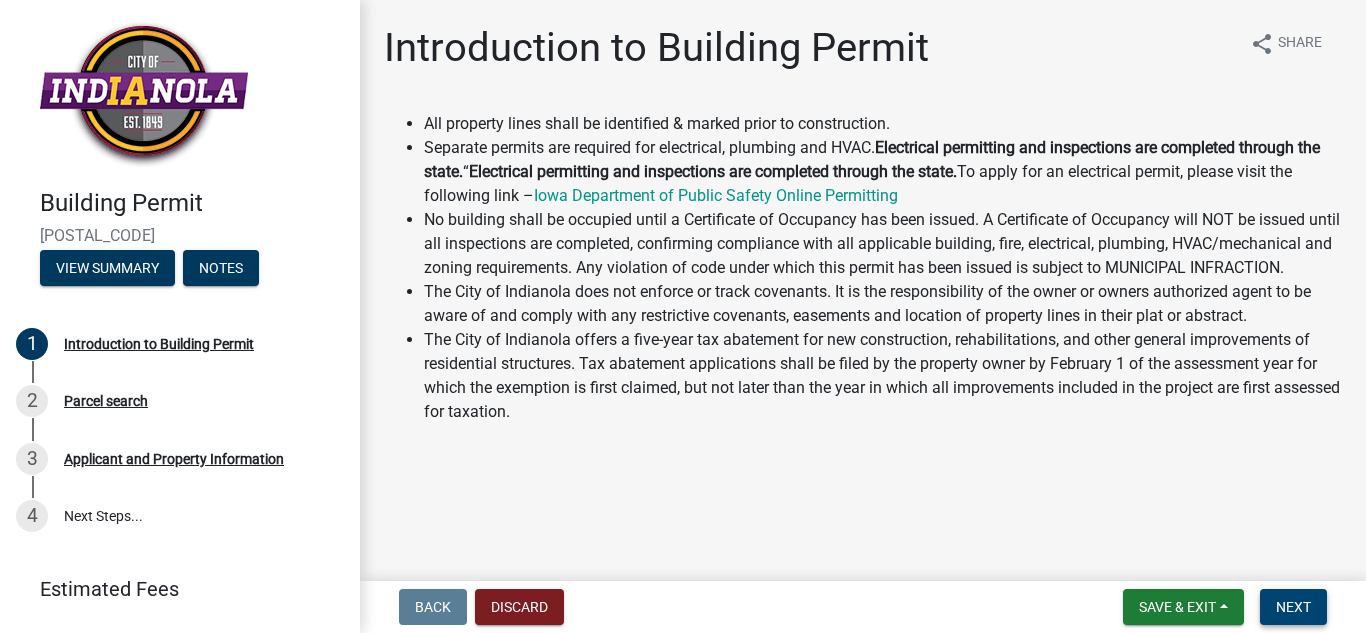 click on "Next" at bounding box center (1293, 607) 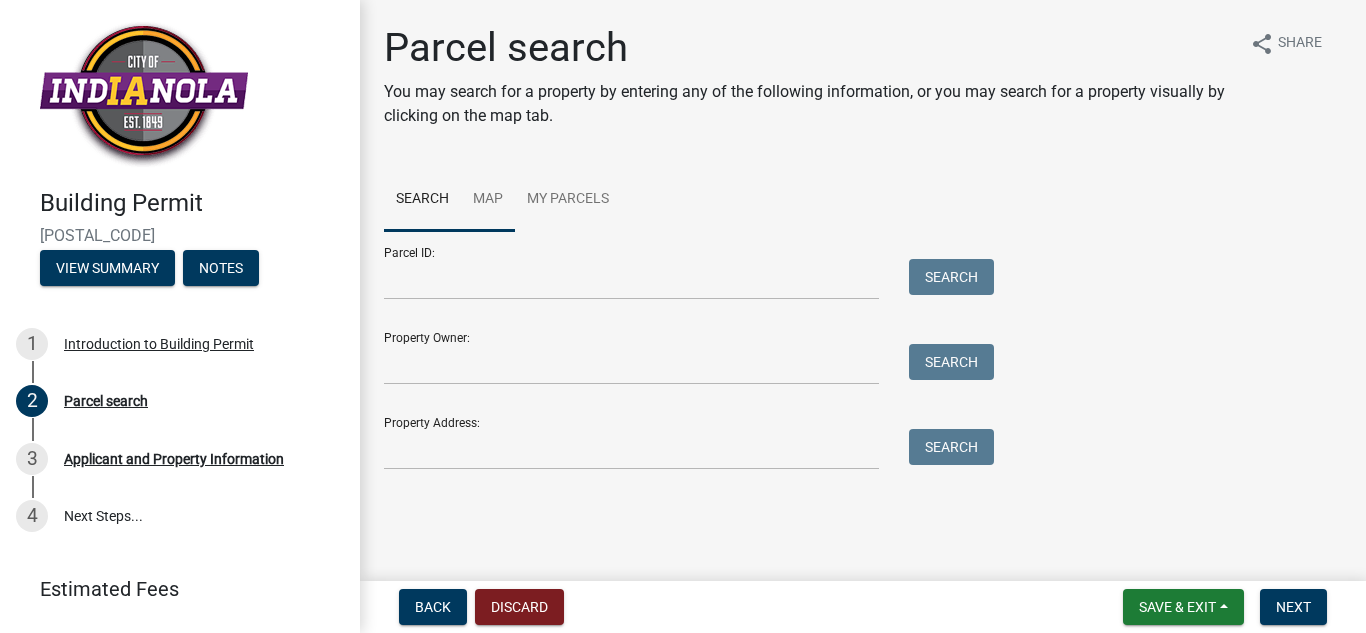 click on "Map" at bounding box center [488, 200] 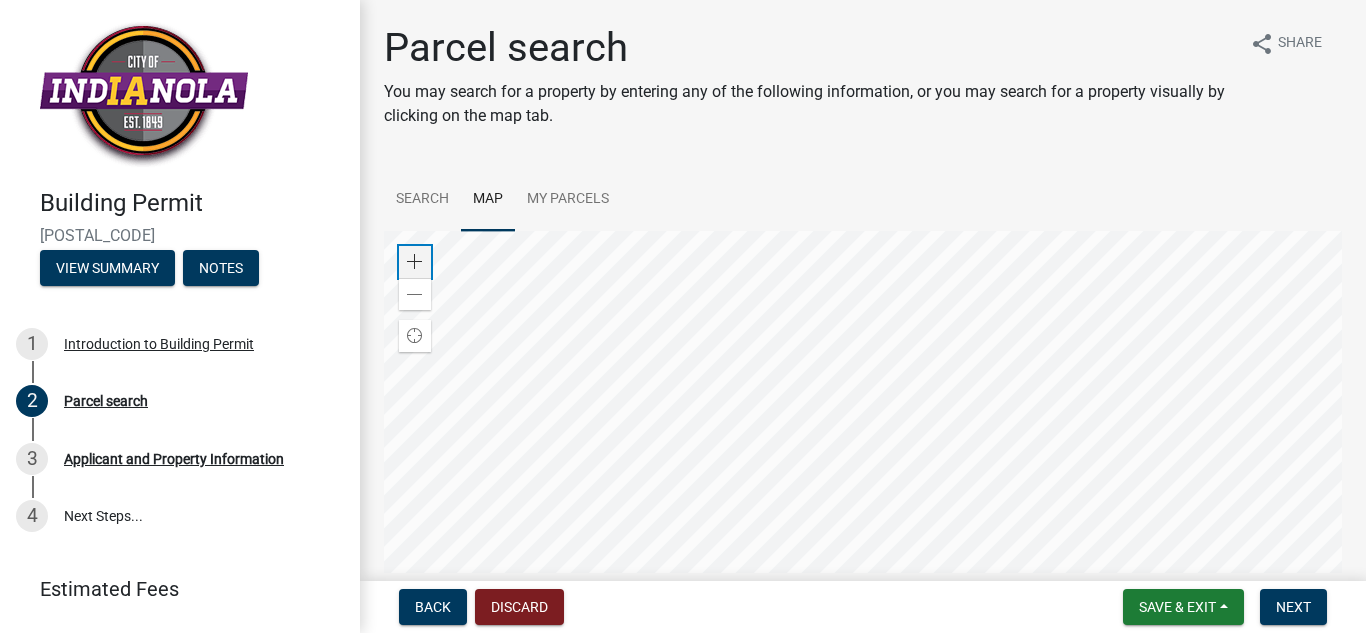 click at bounding box center (415, 262) 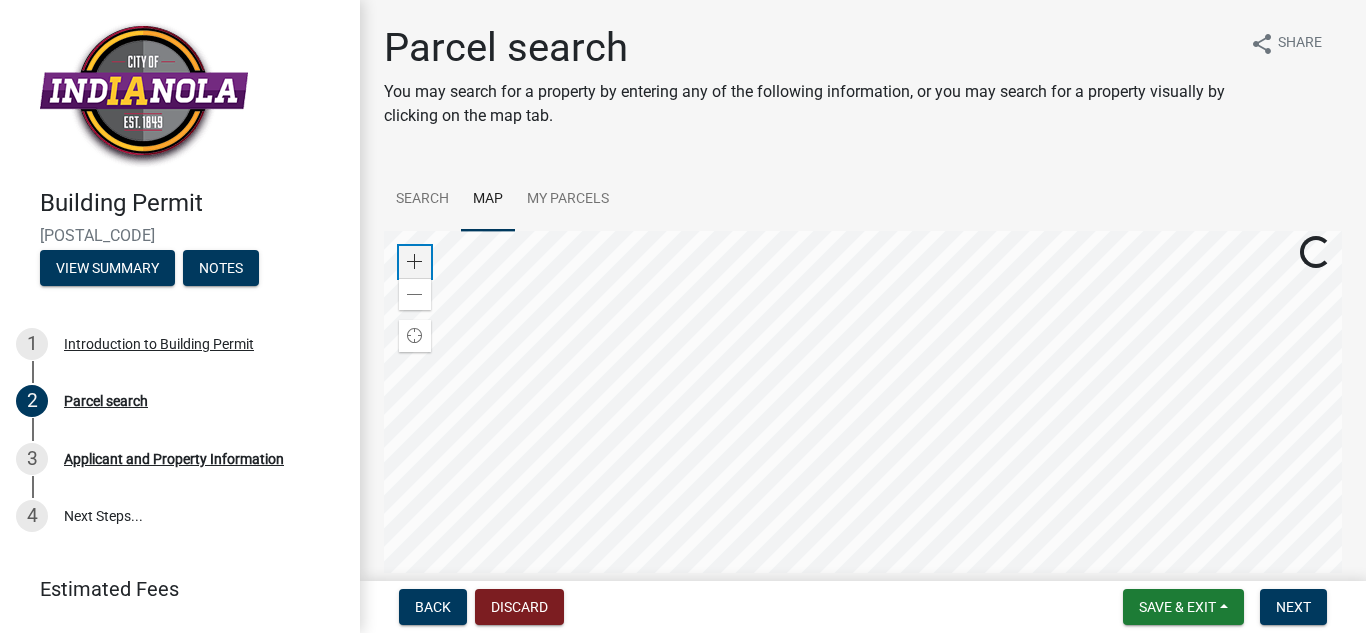 click at bounding box center (415, 262) 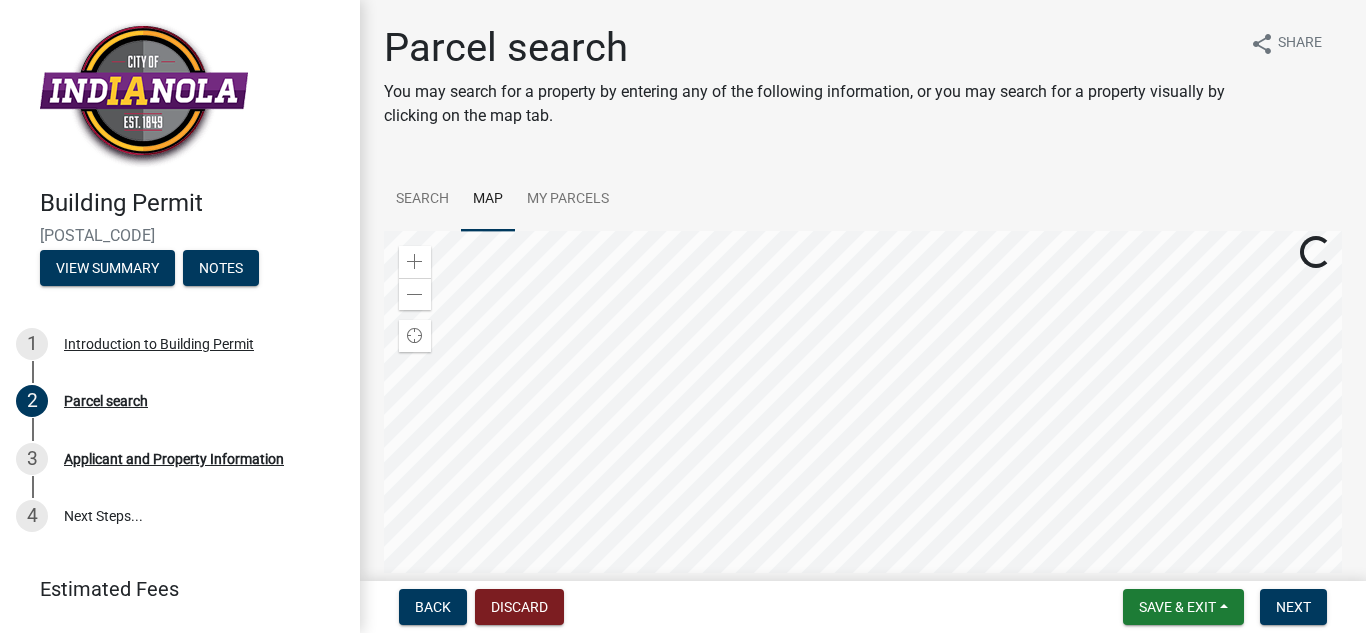 click at bounding box center (863, 481) 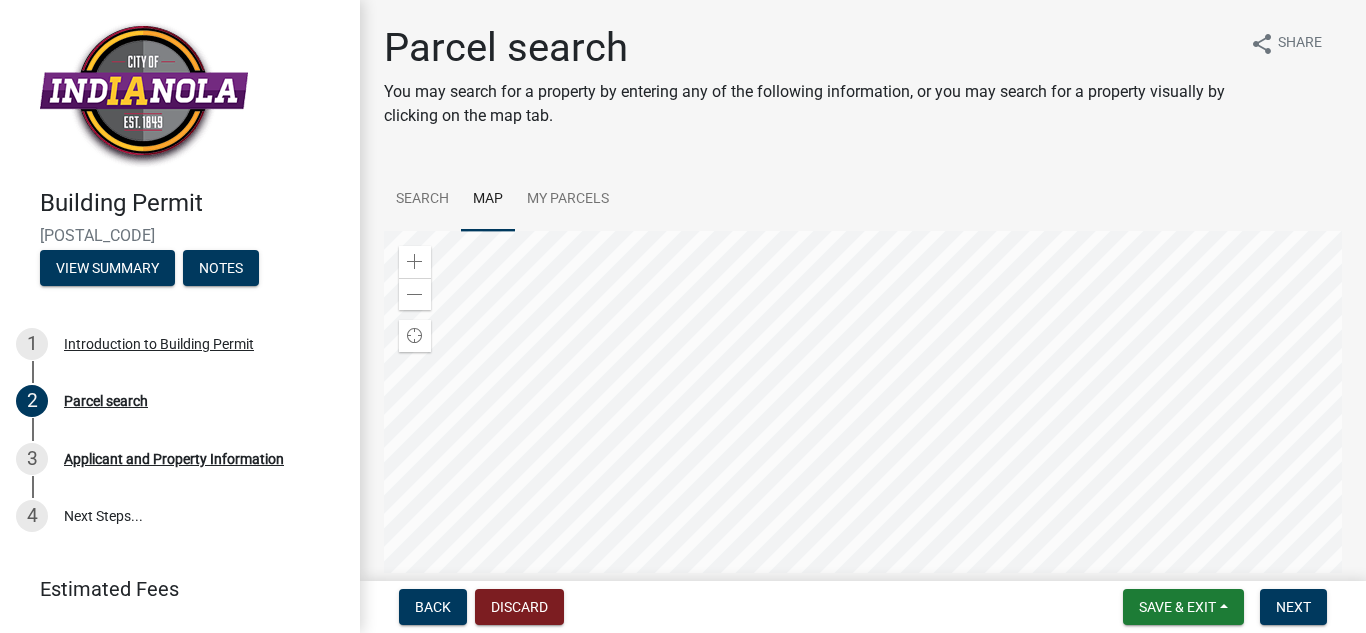 click at bounding box center (863, 481) 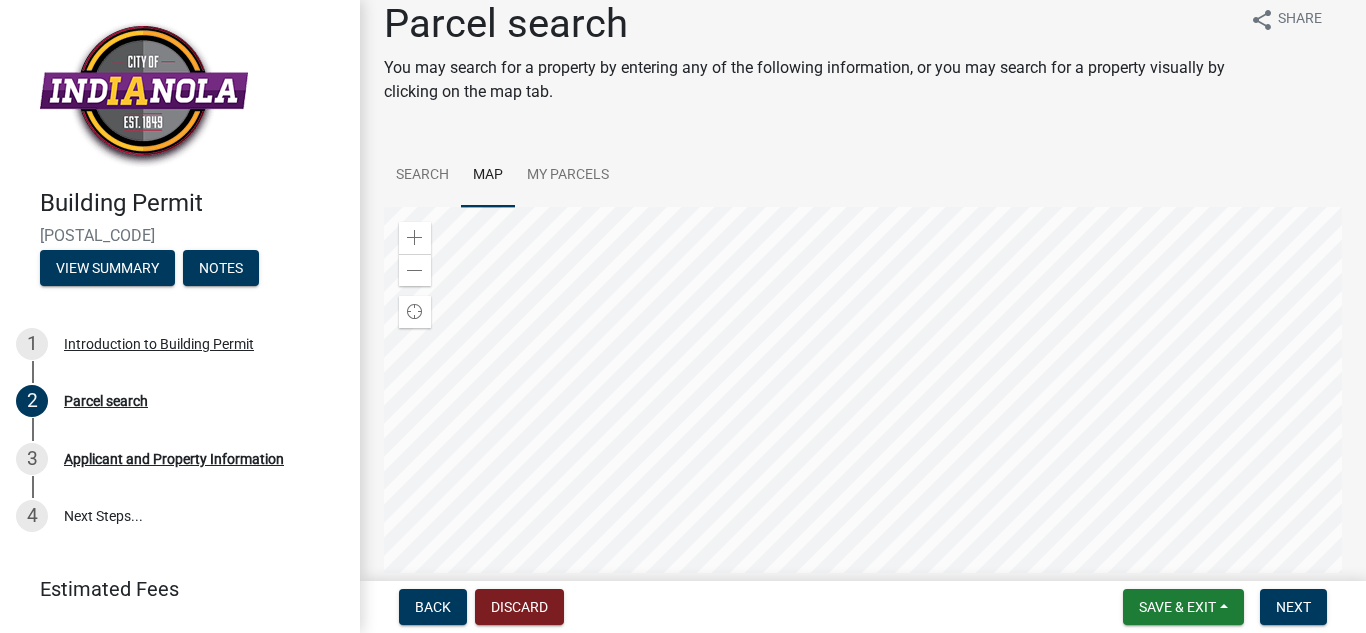 click at bounding box center [863, 457] 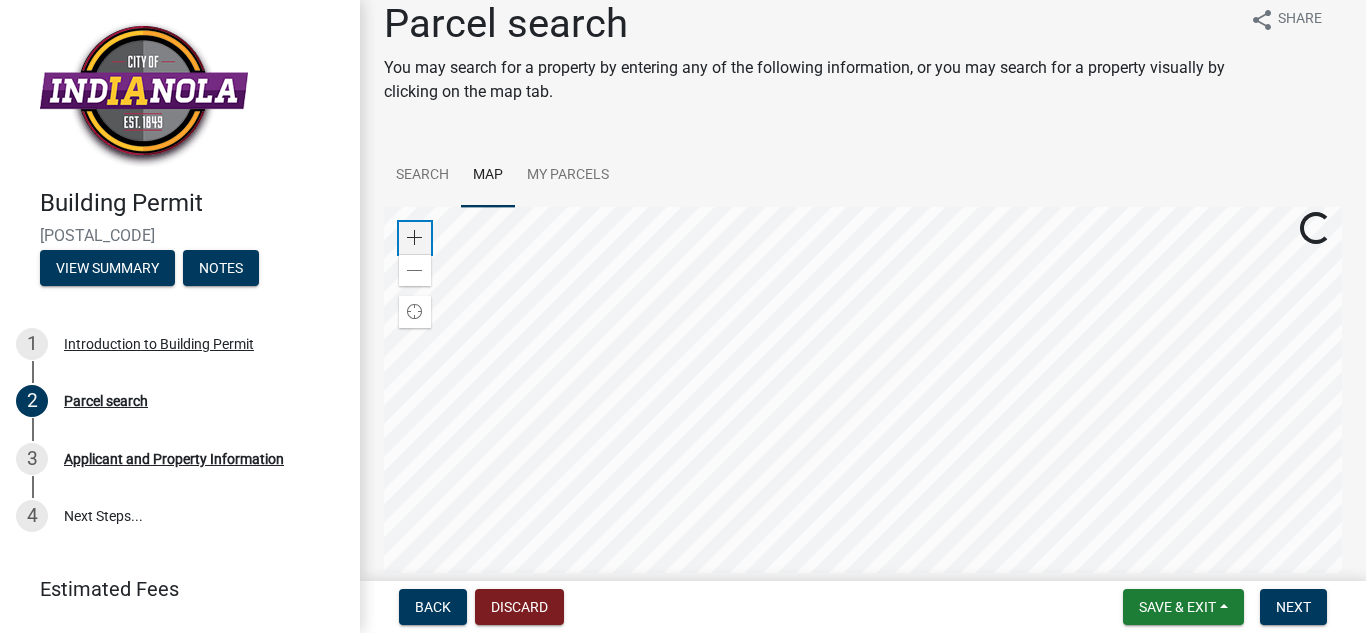 click at bounding box center [415, 238] 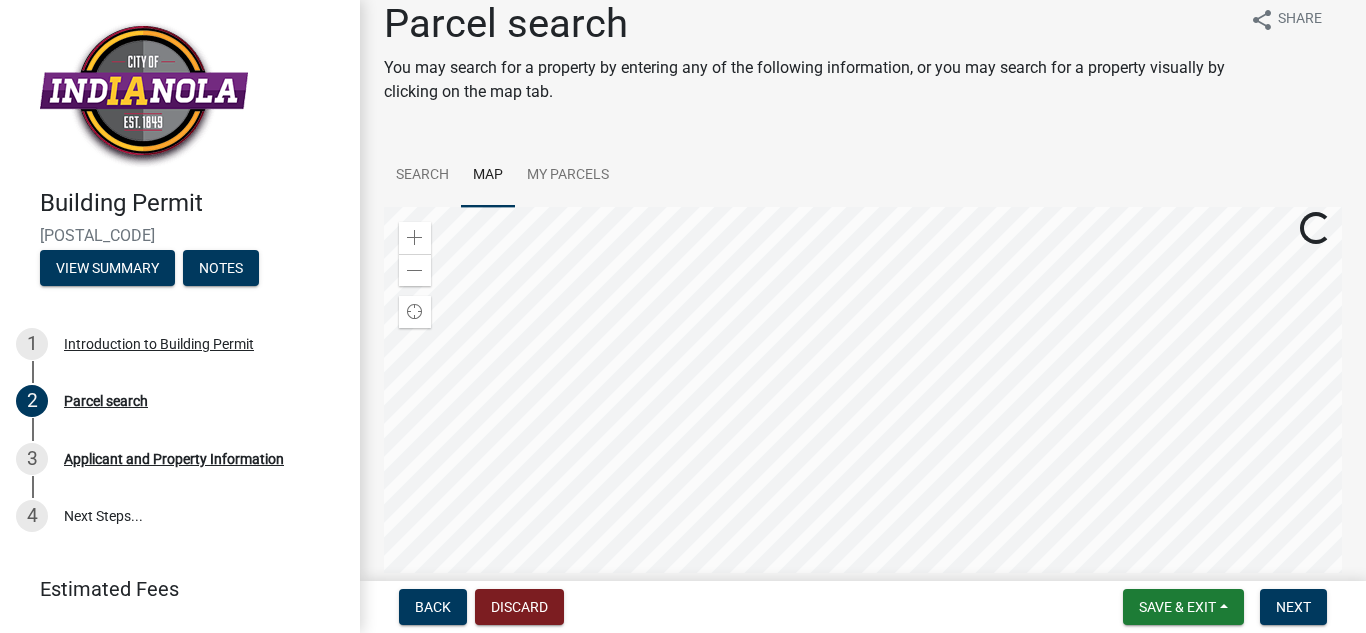 click at bounding box center [863, 457] 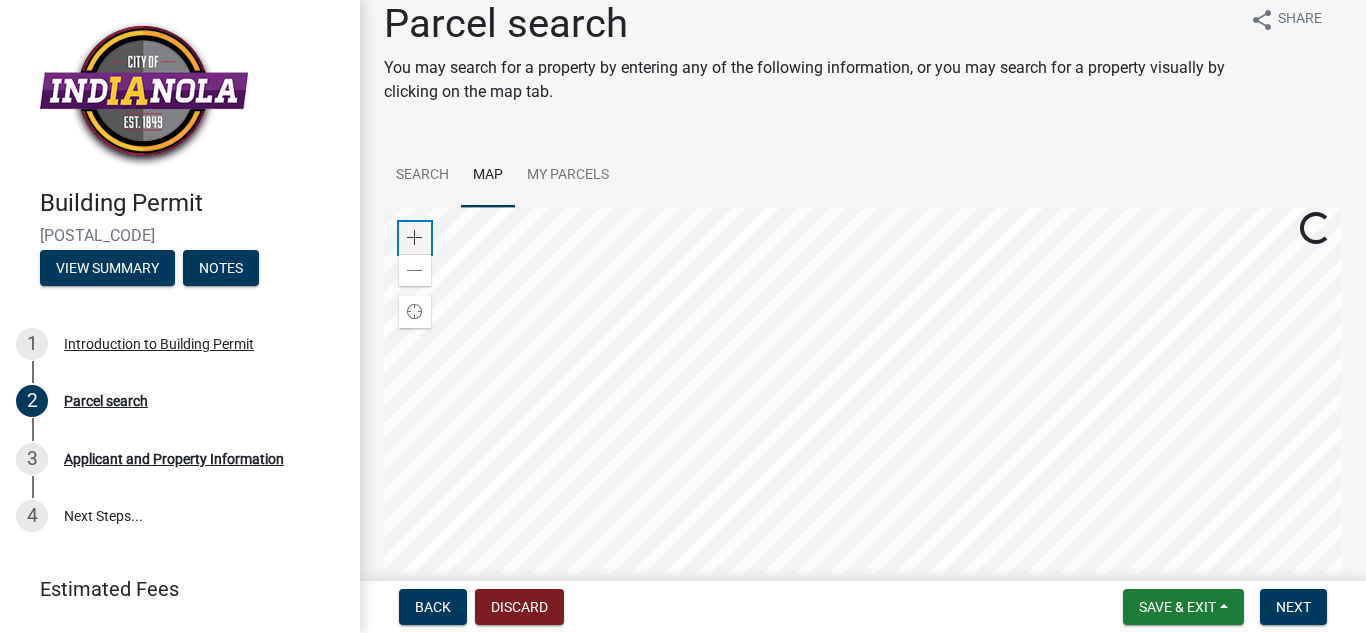 click at bounding box center (415, 238) 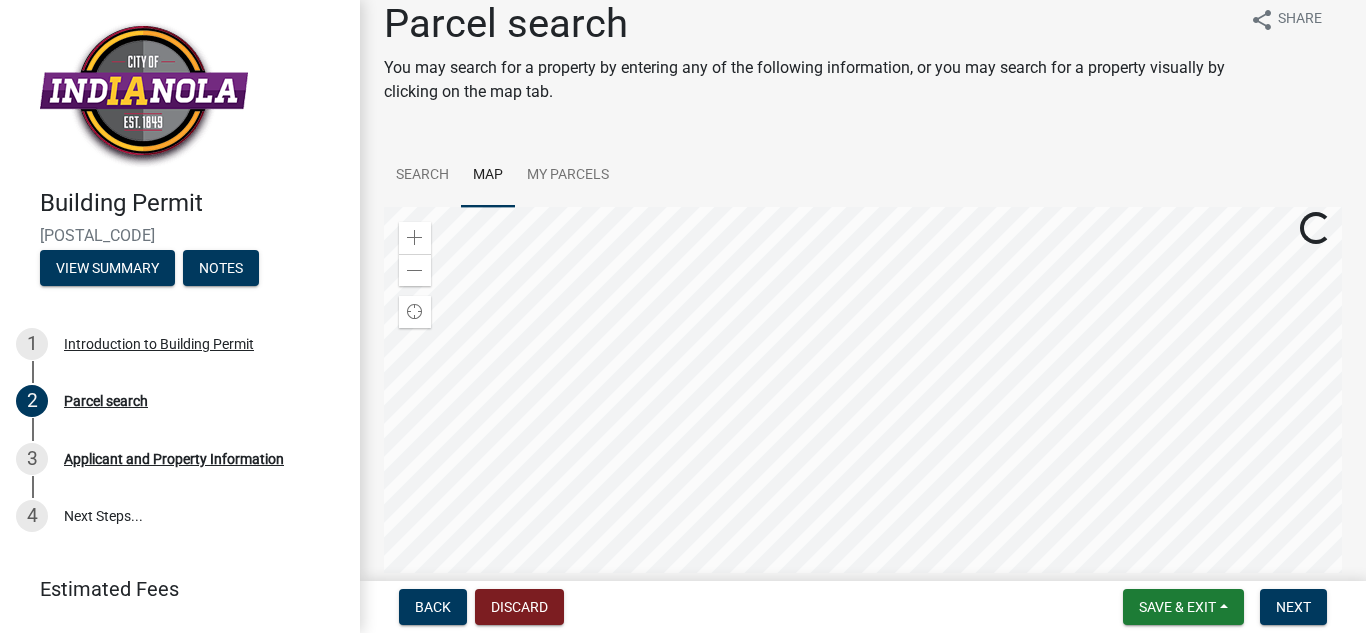 click at bounding box center (863, 457) 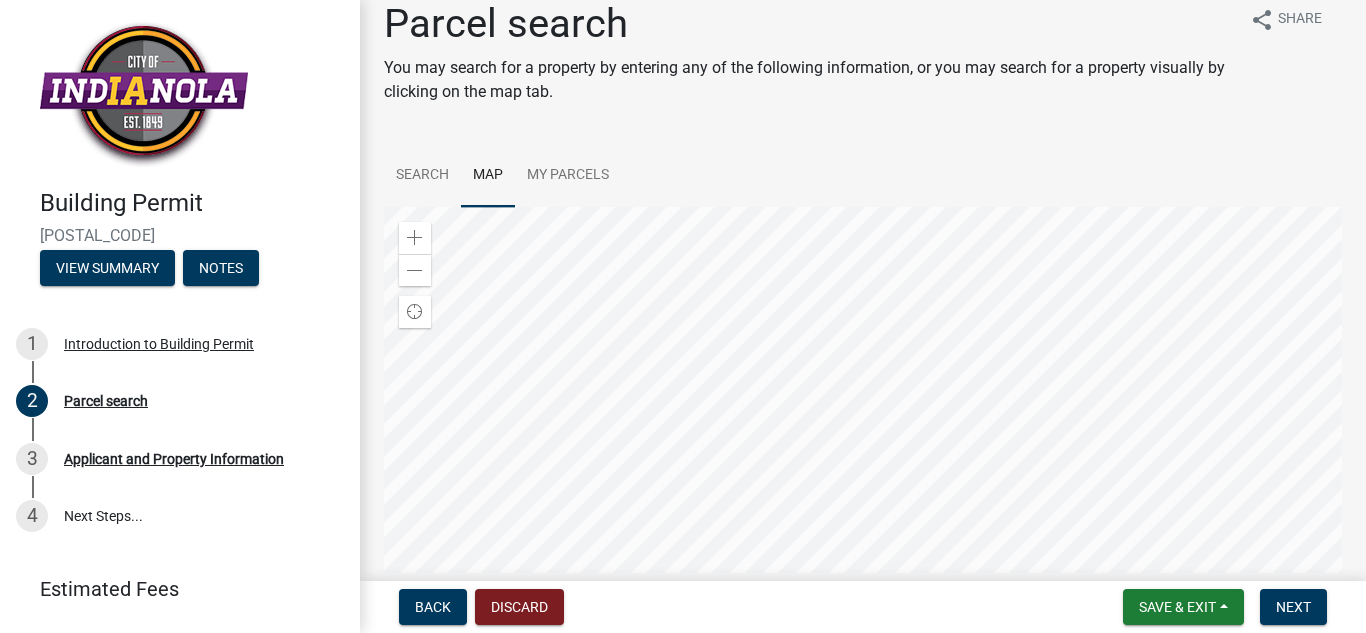click at bounding box center [863, 457] 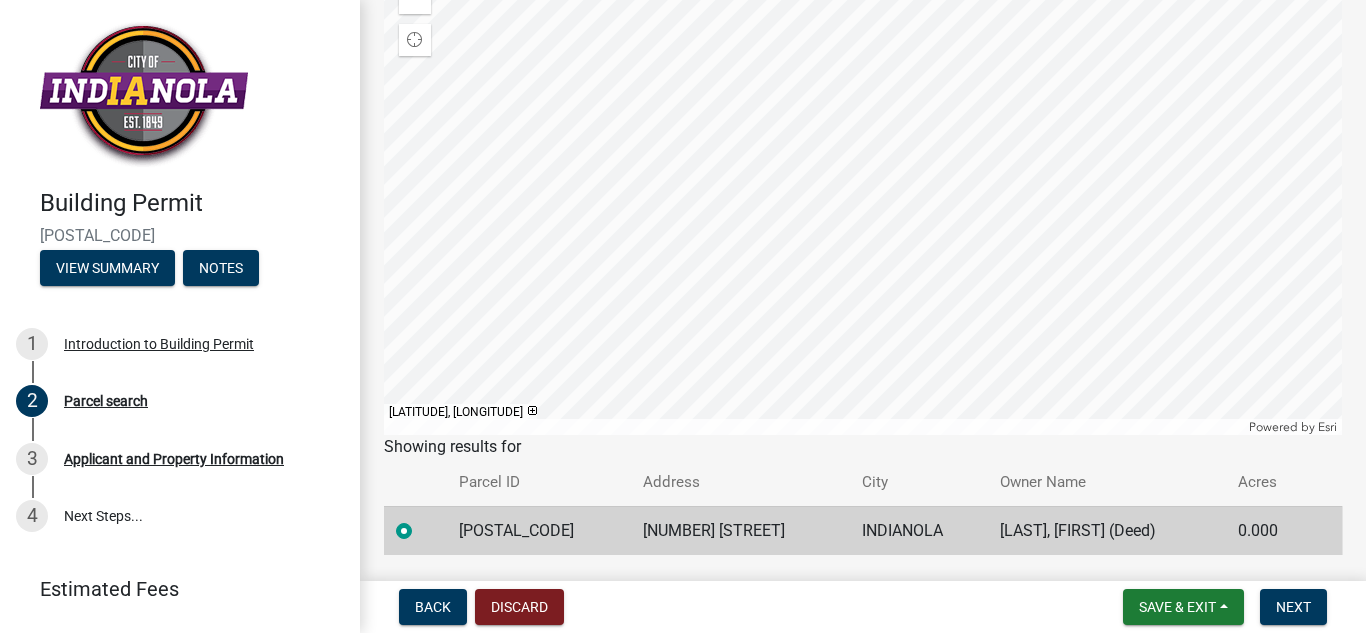 scroll, scrollTop: 299, scrollLeft: 0, axis: vertical 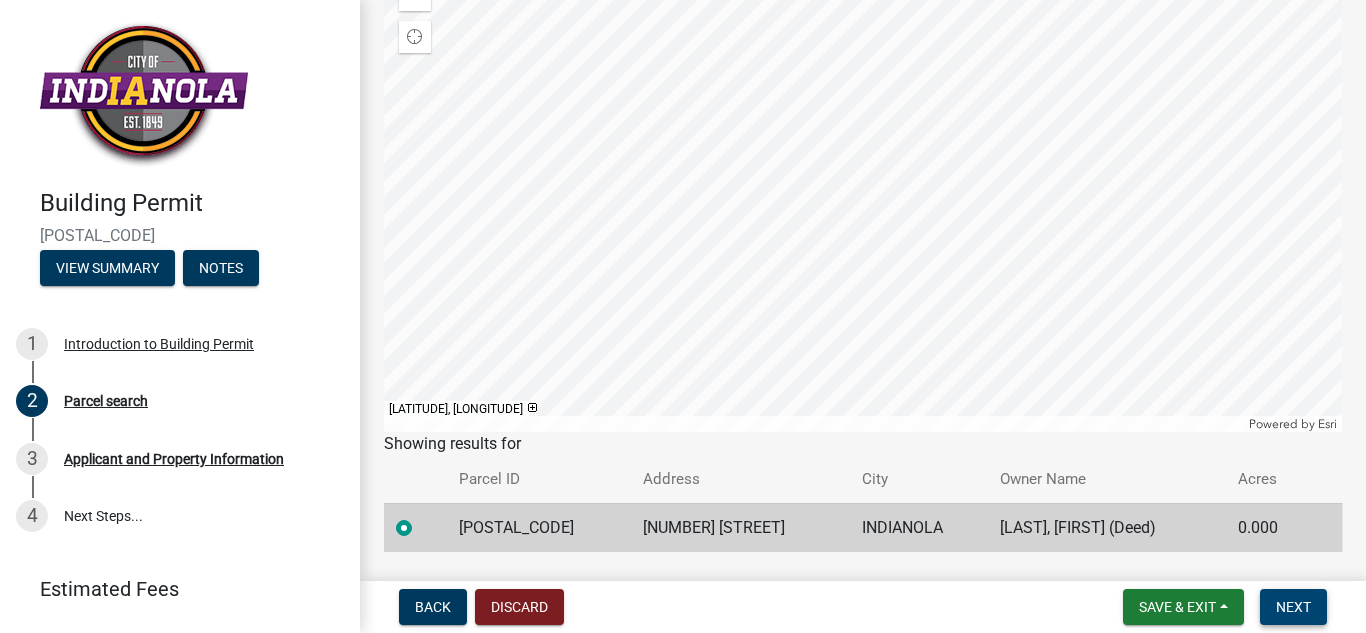 click on "Next" at bounding box center (1293, 607) 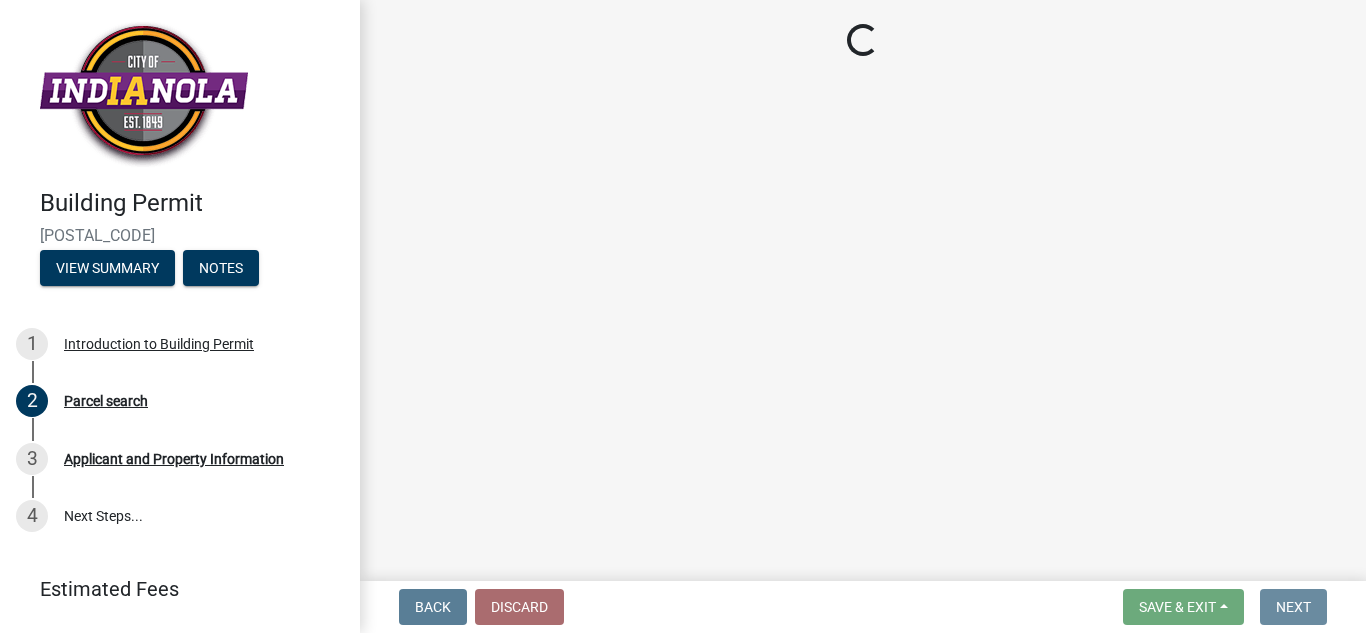 scroll, scrollTop: 0, scrollLeft: 0, axis: both 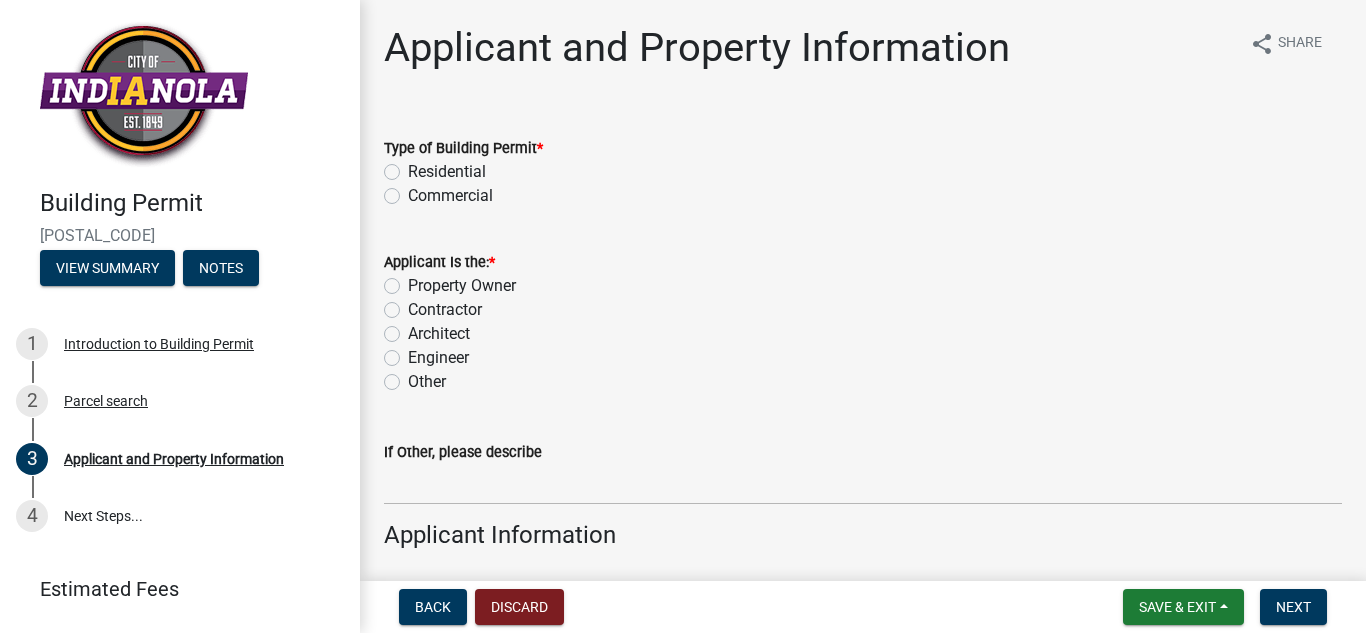 click on "Residential" 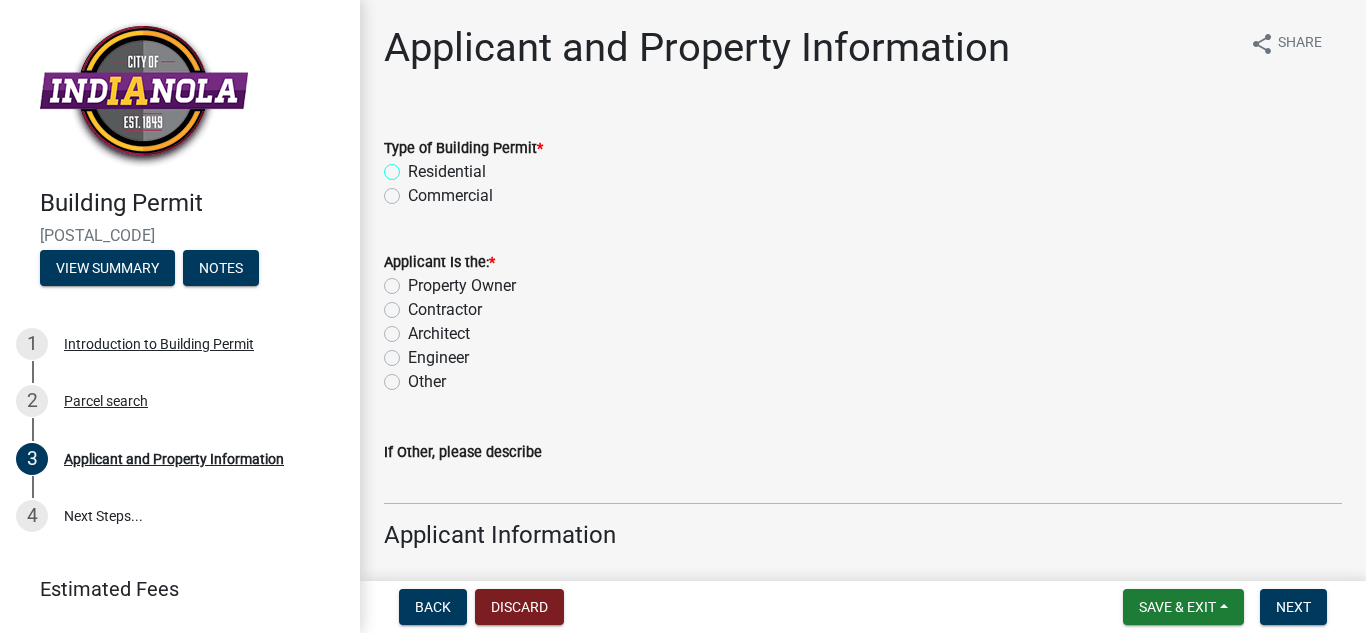 click on "Residential" at bounding box center (414, 166) 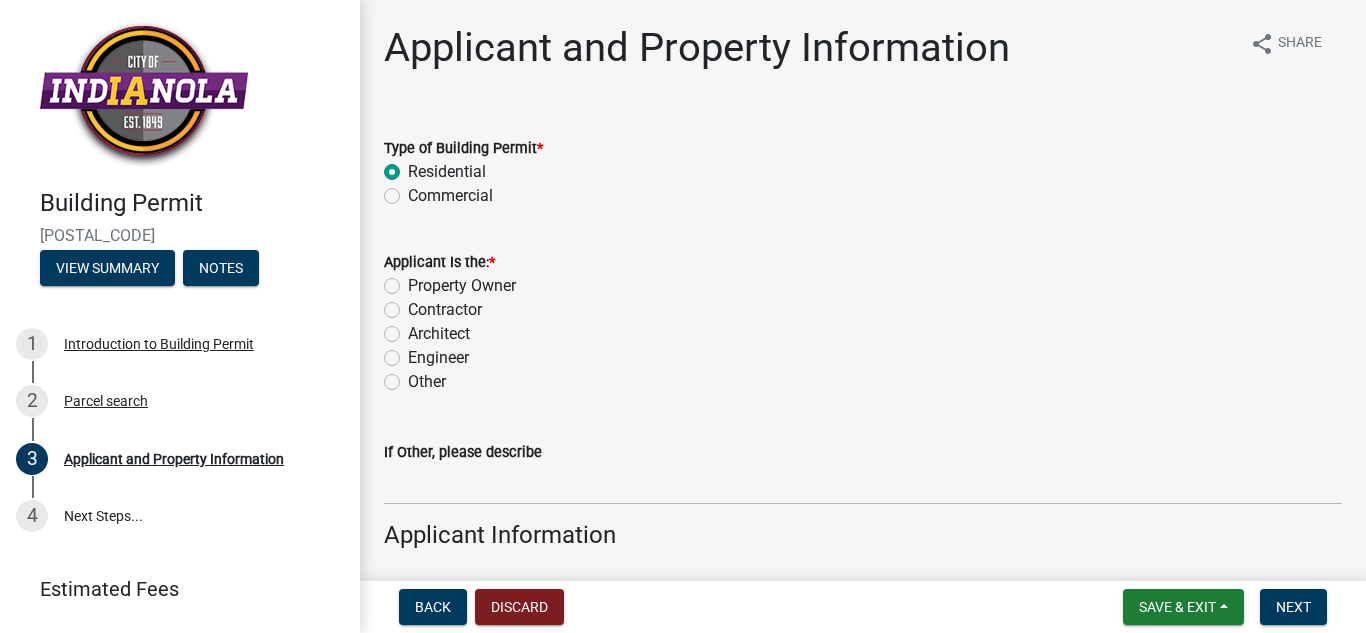 radio on "true" 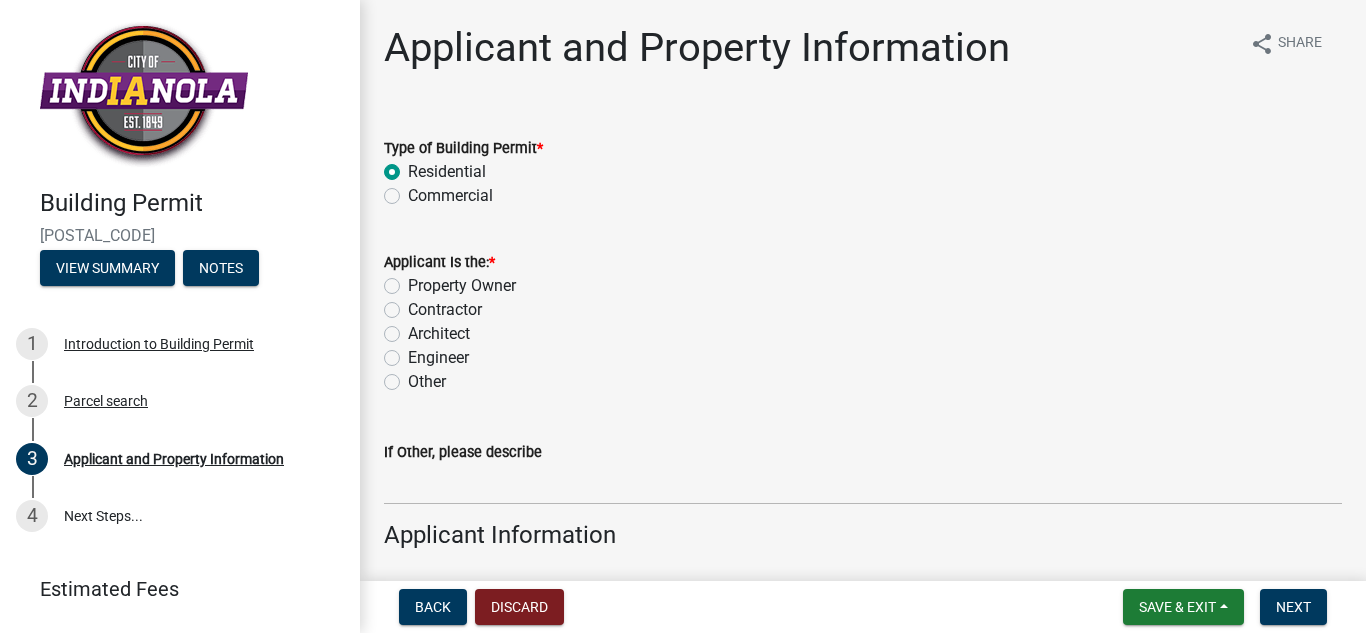 click on "Property Owner" 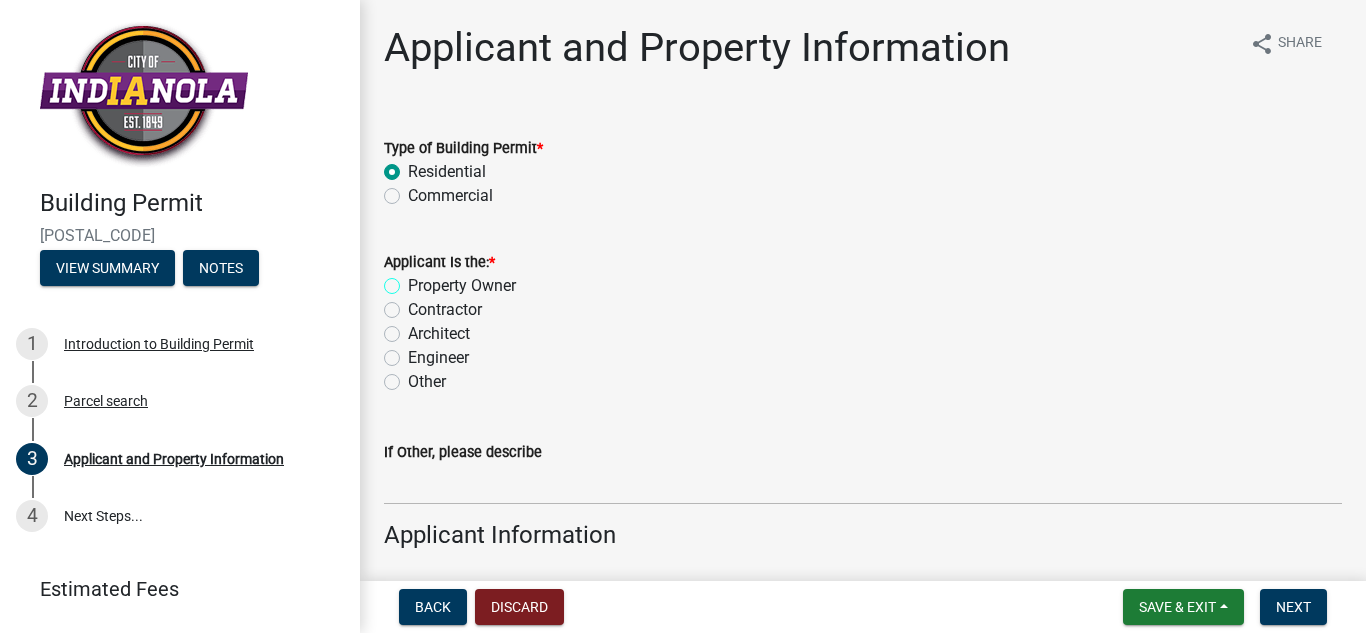 click on "Property Owner" at bounding box center (414, 280) 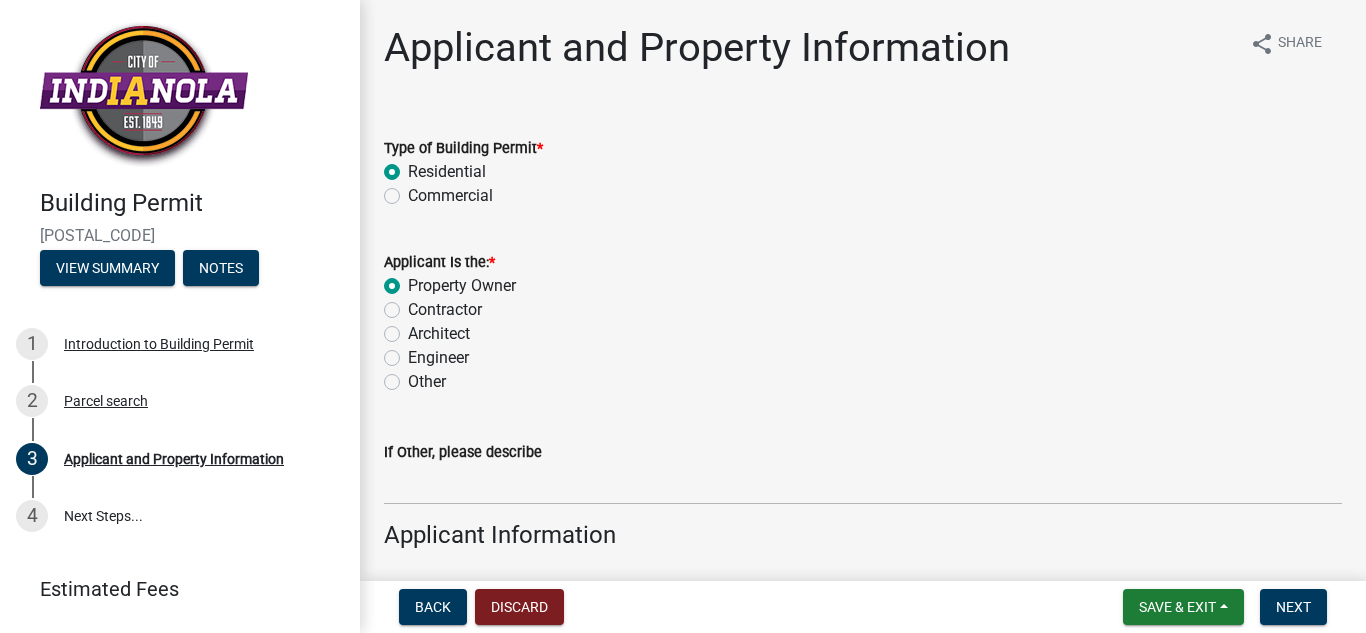 radio on "true" 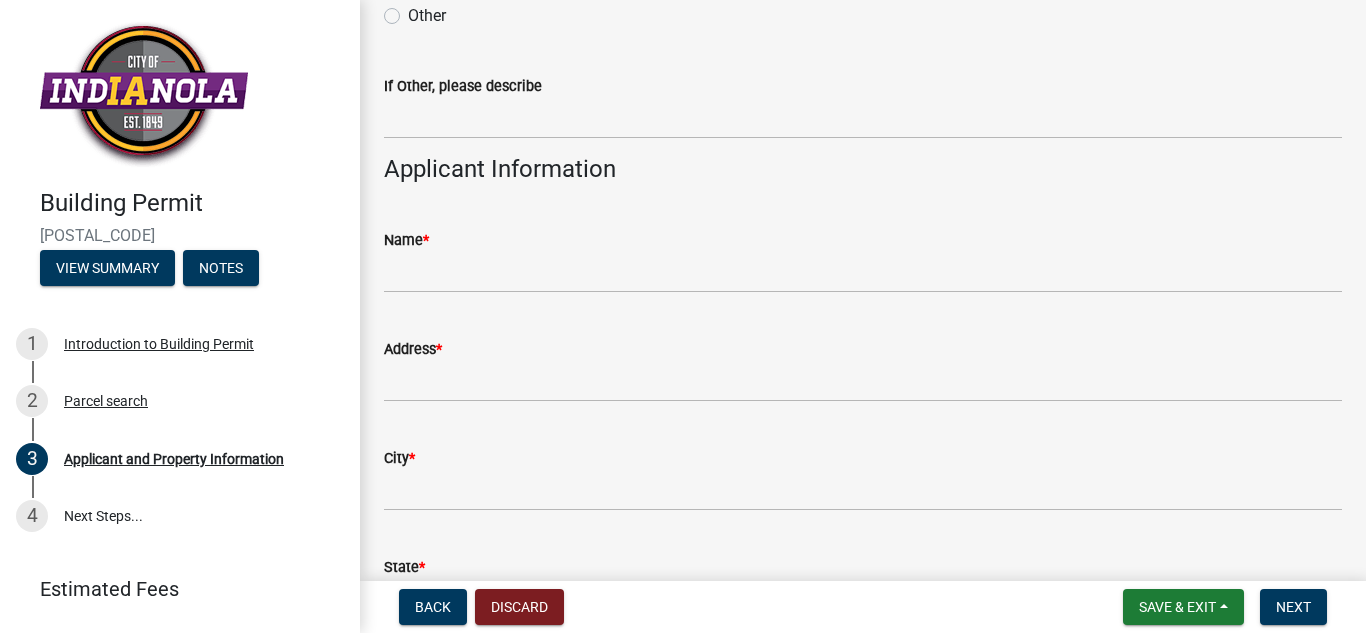 scroll, scrollTop: 381, scrollLeft: 0, axis: vertical 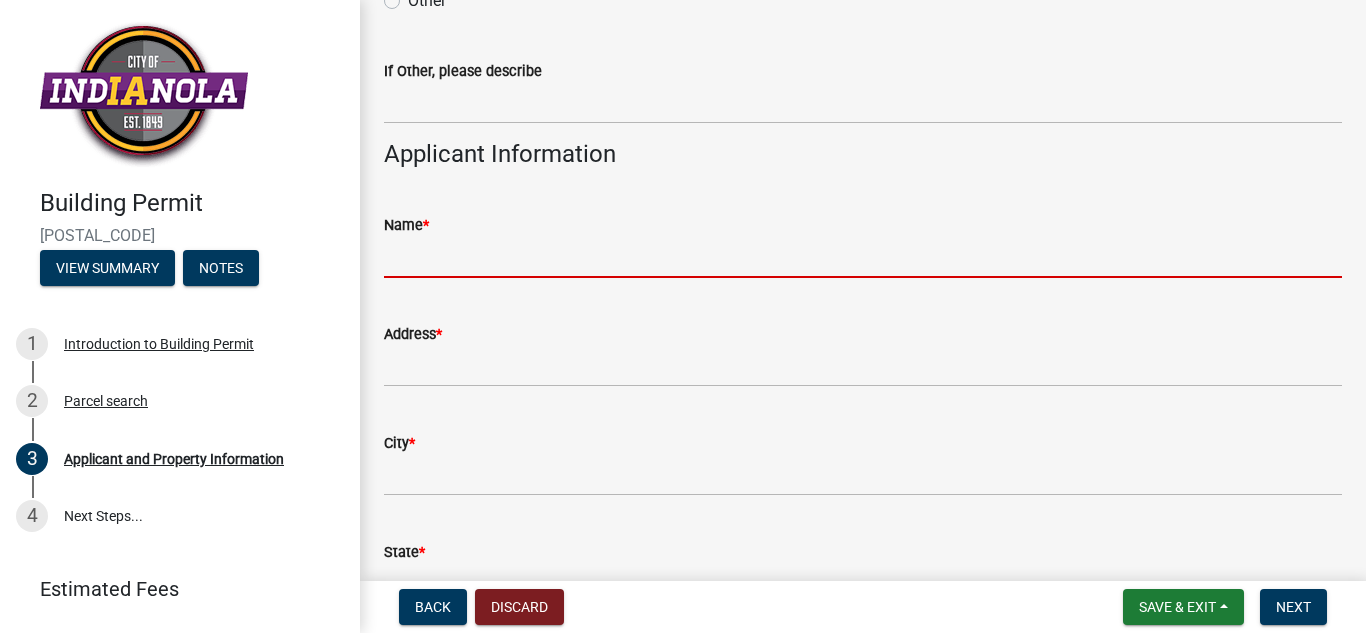 click on "Name  *" at bounding box center [863, 257] 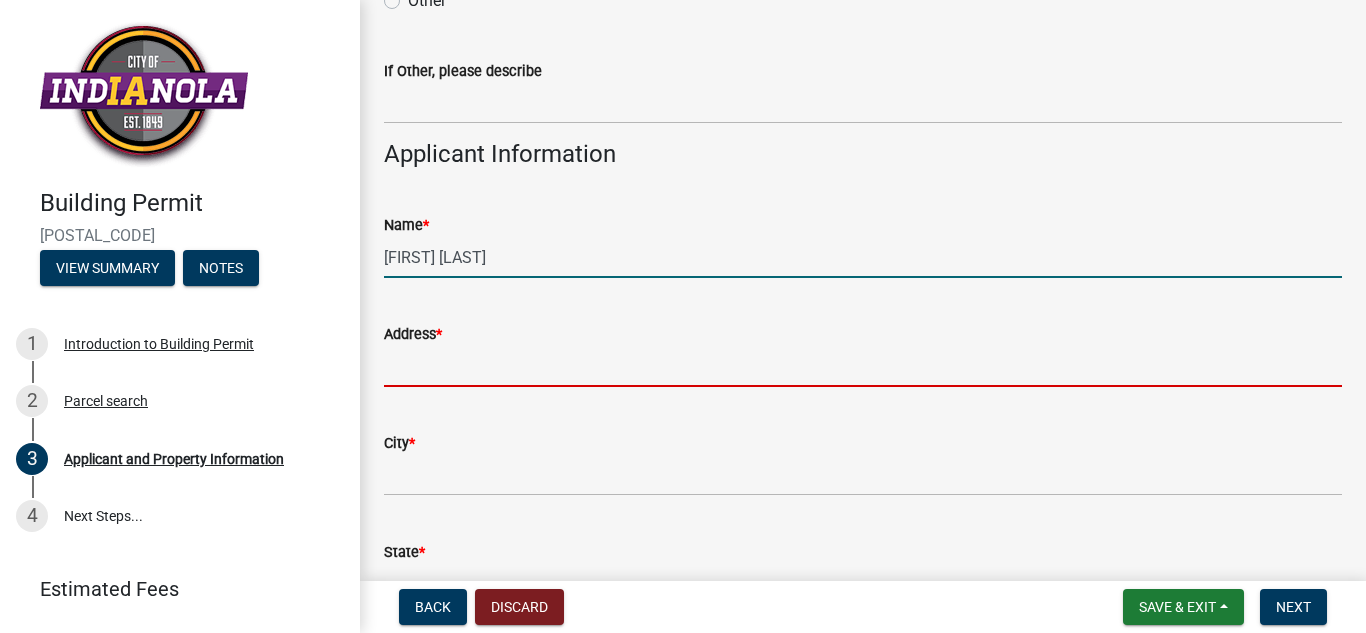 type on "709 W 2nd Ave" 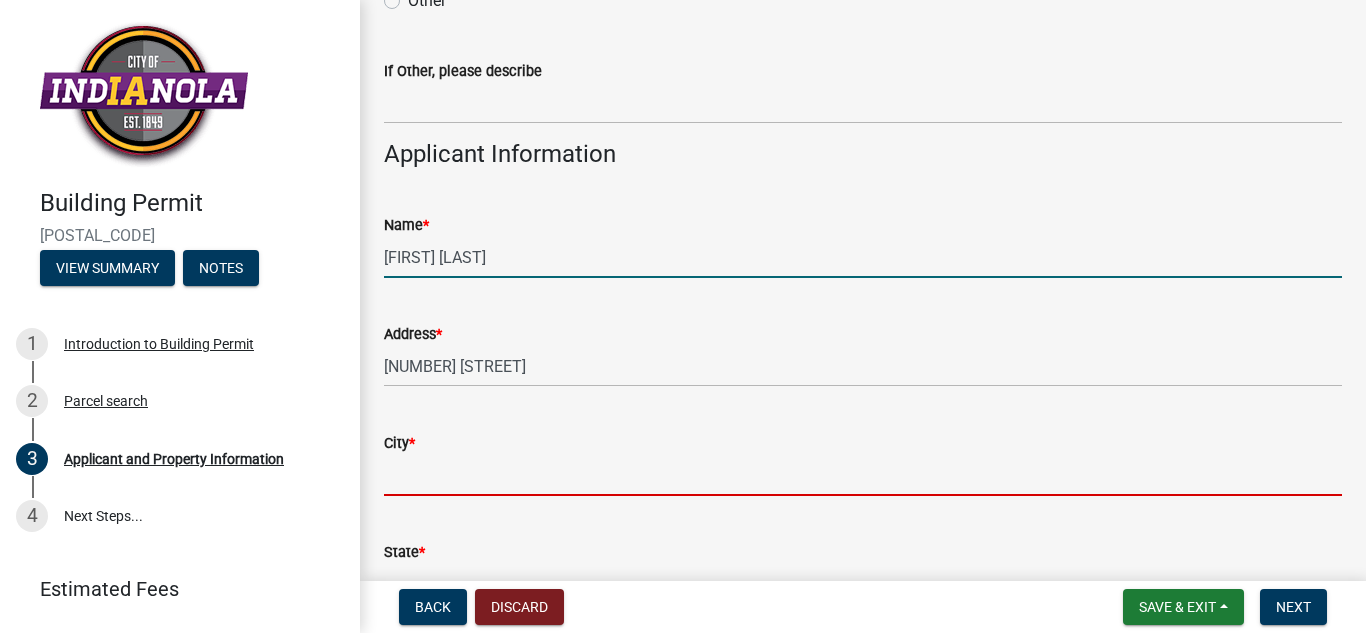 type on "Indianola" 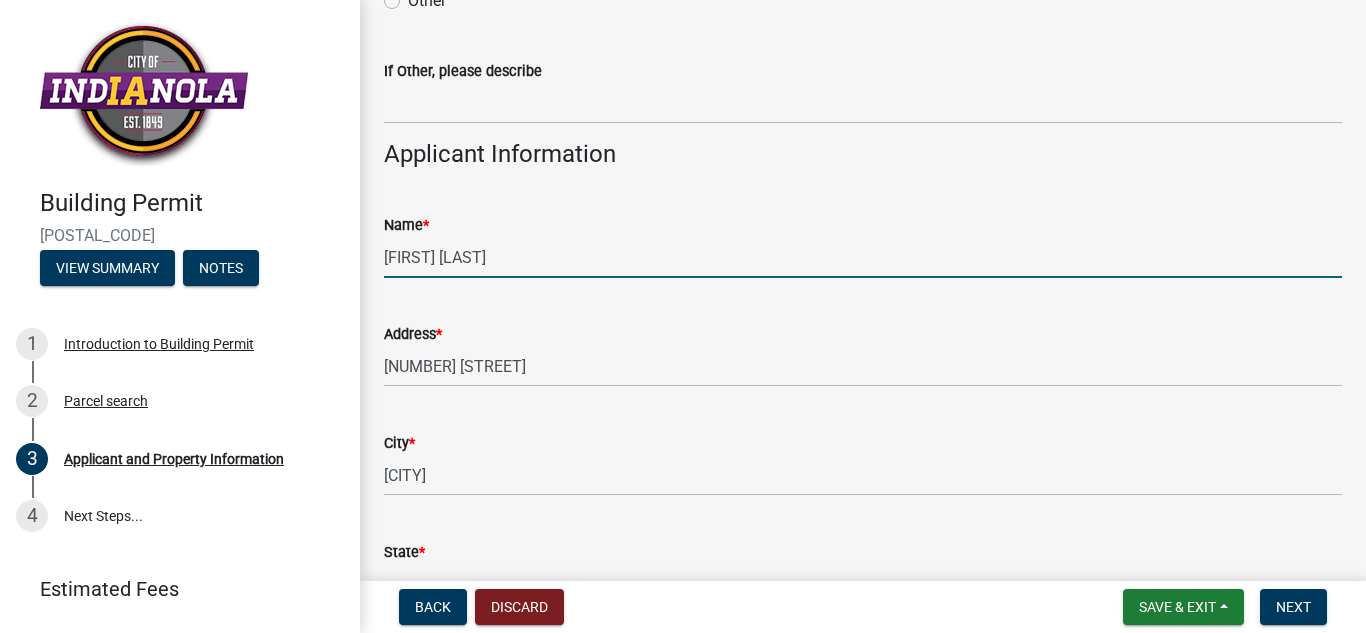 type on "IOWA" 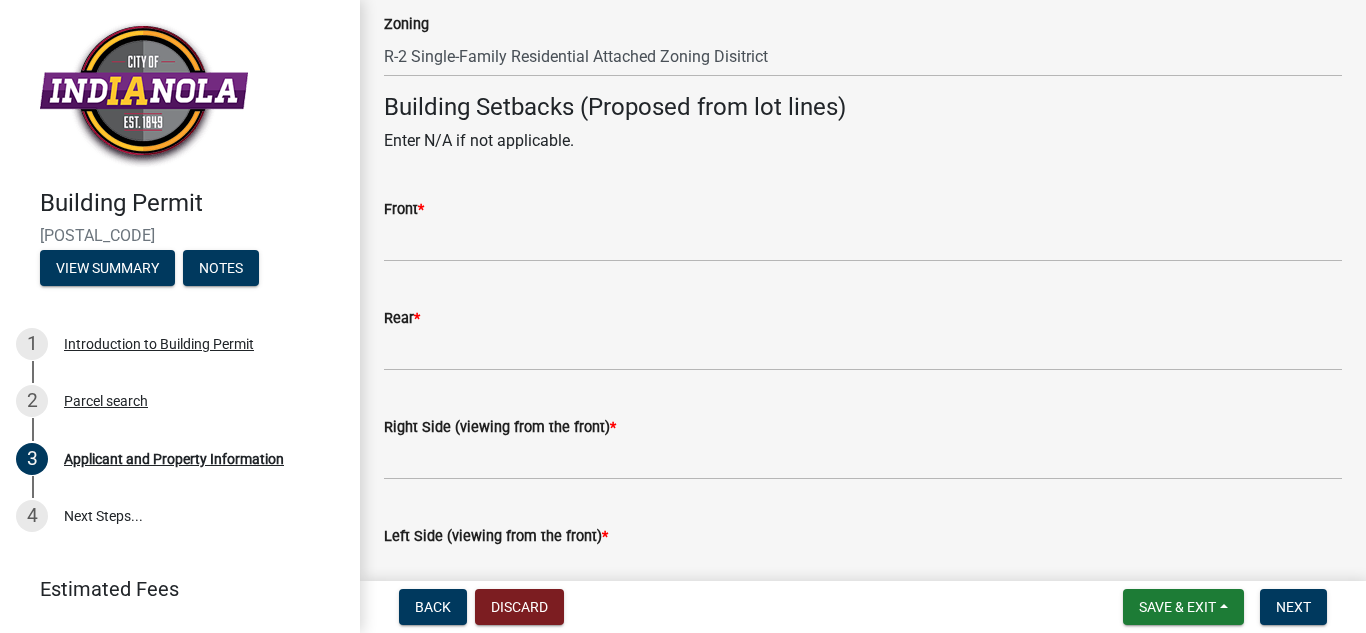 scroll, scrollTop: 1810, scrollLeft: 0, axis: vertical 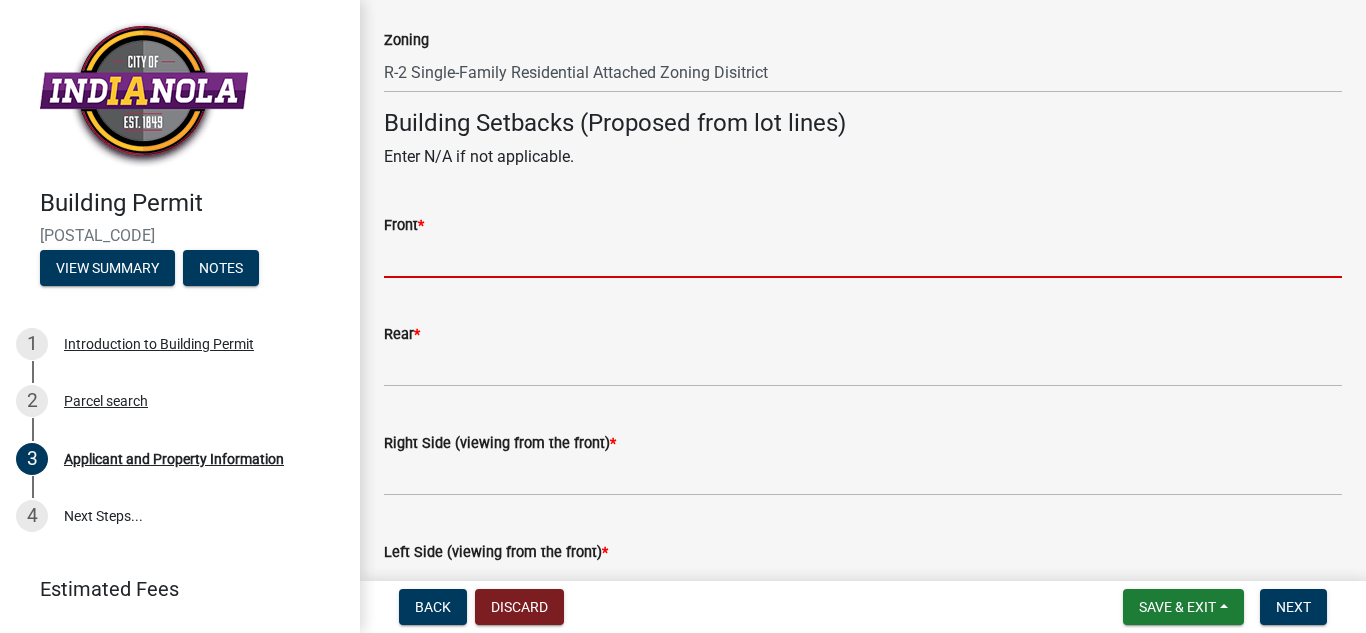 click on "Front  *" at bounding box center [863, 257] 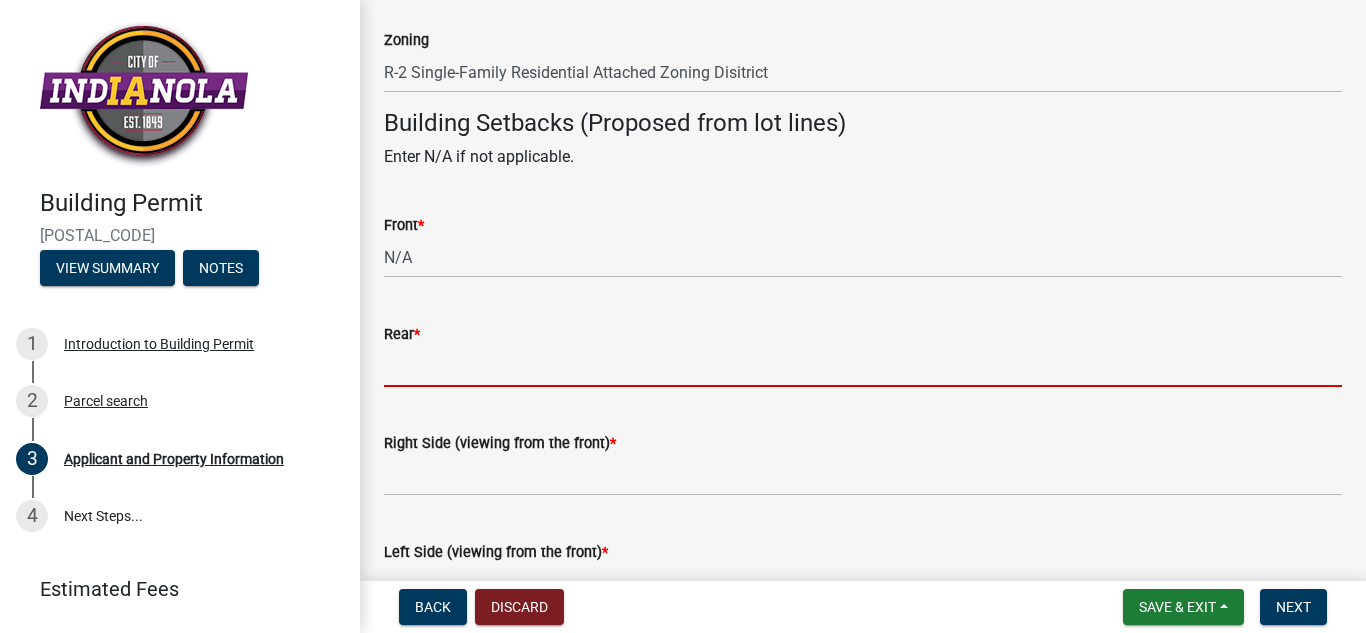 click on "Rear  *" at bounding box center (863, 366) 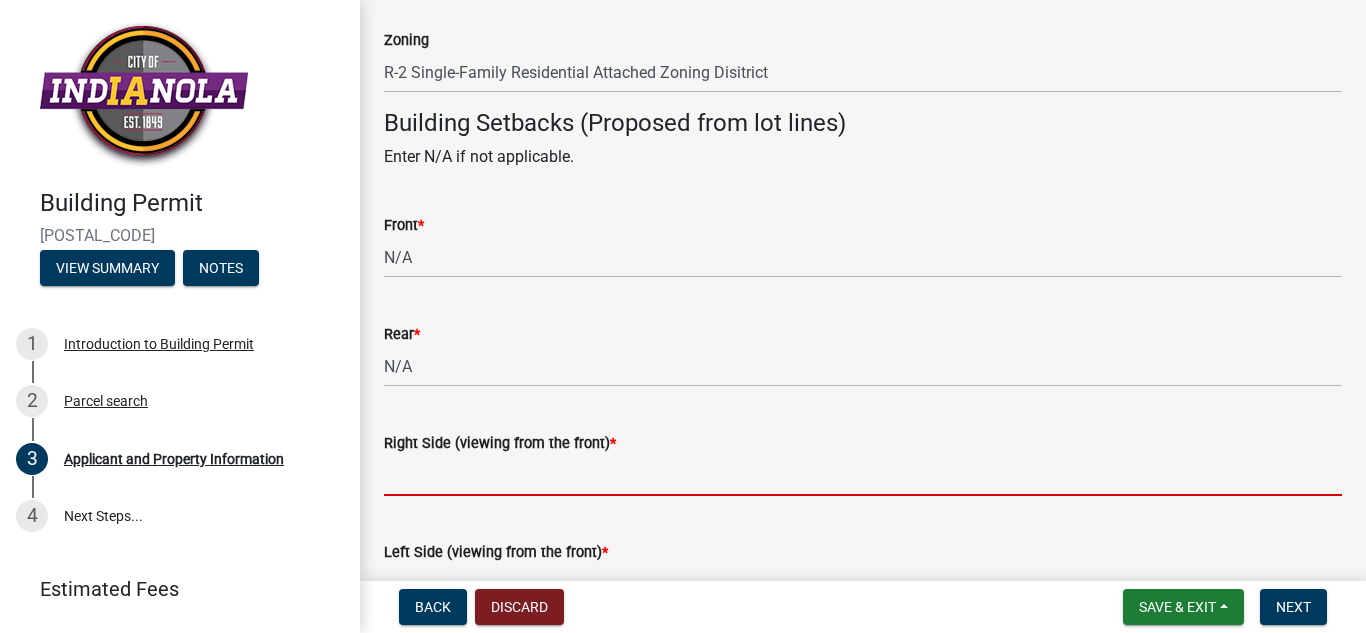 click on "Right Side (viewing from the front)  *" at bounding box center [863, 475] 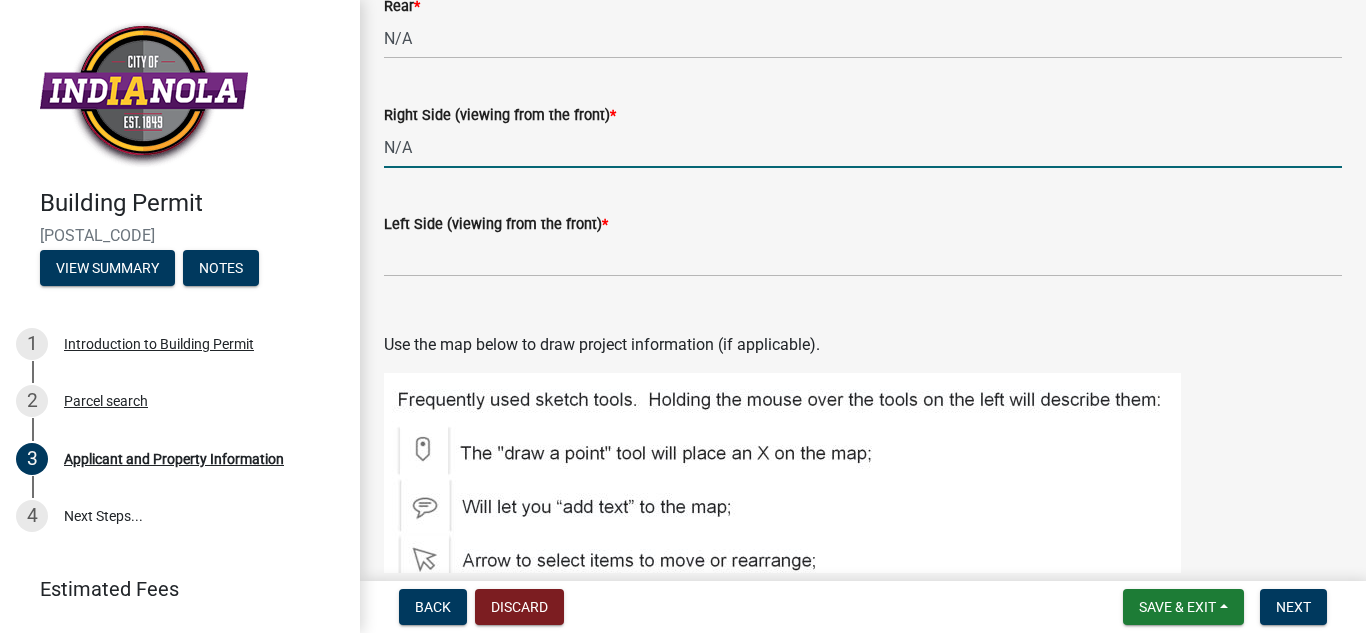 scroll, scrollTop: 2141, scrollLeft: 0, axis: vertical 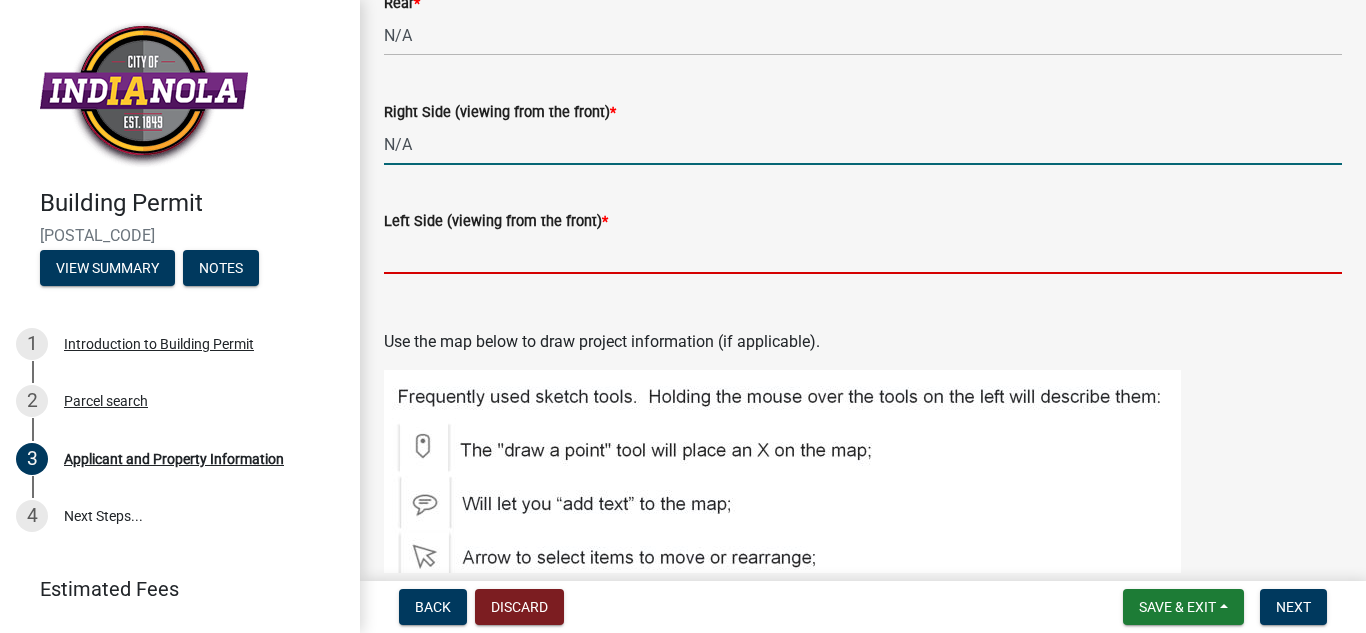 click on "Left Side (viewing from the front)  *" at bounding box center (863, 253) 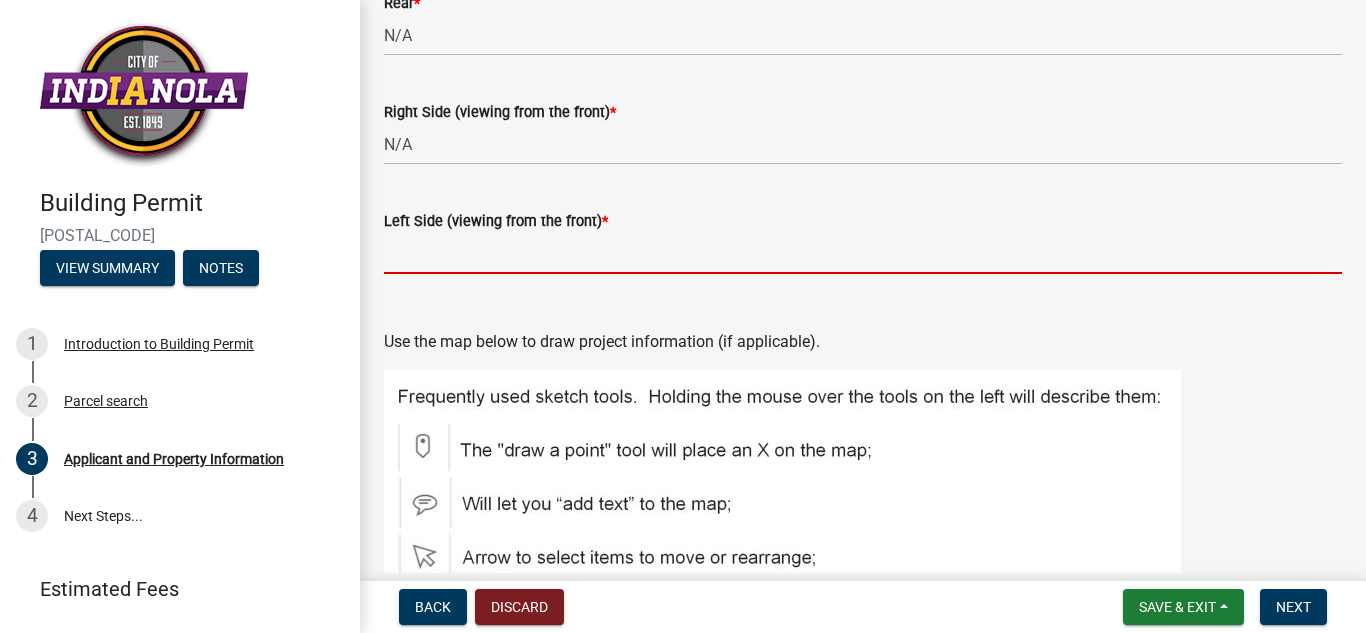 type on "N/A" 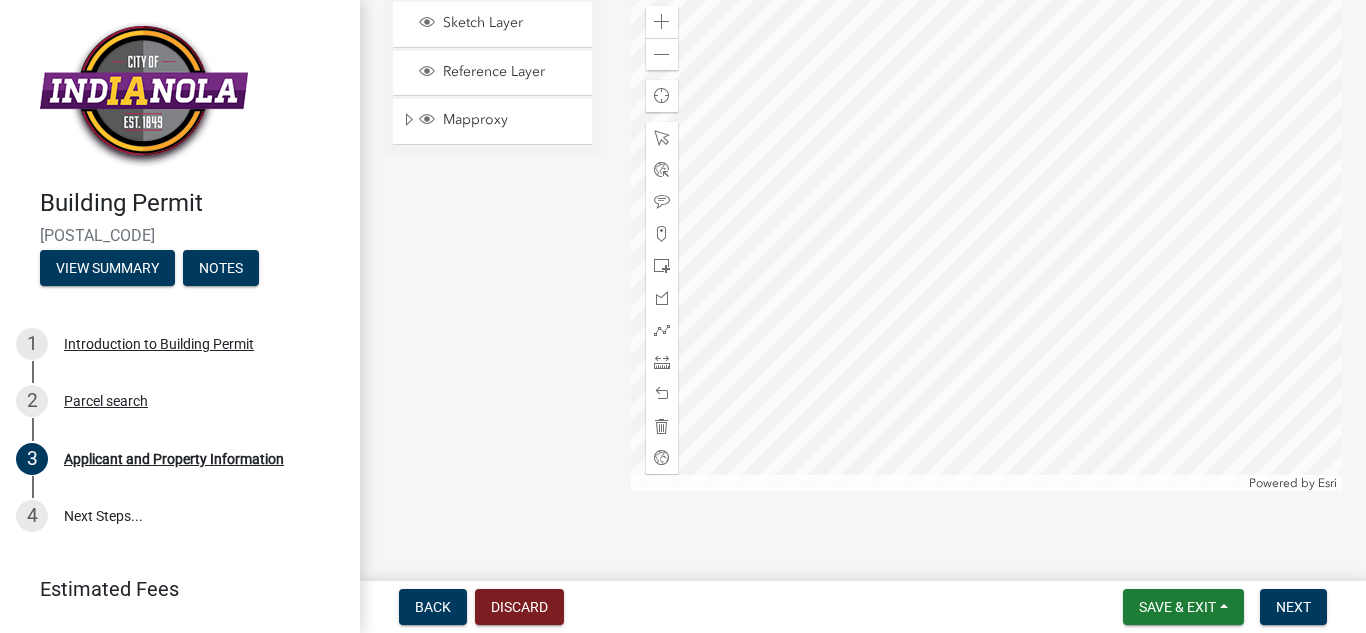 scroll, scrollTop: 2872, scrollLeft: 0, axis: vertical 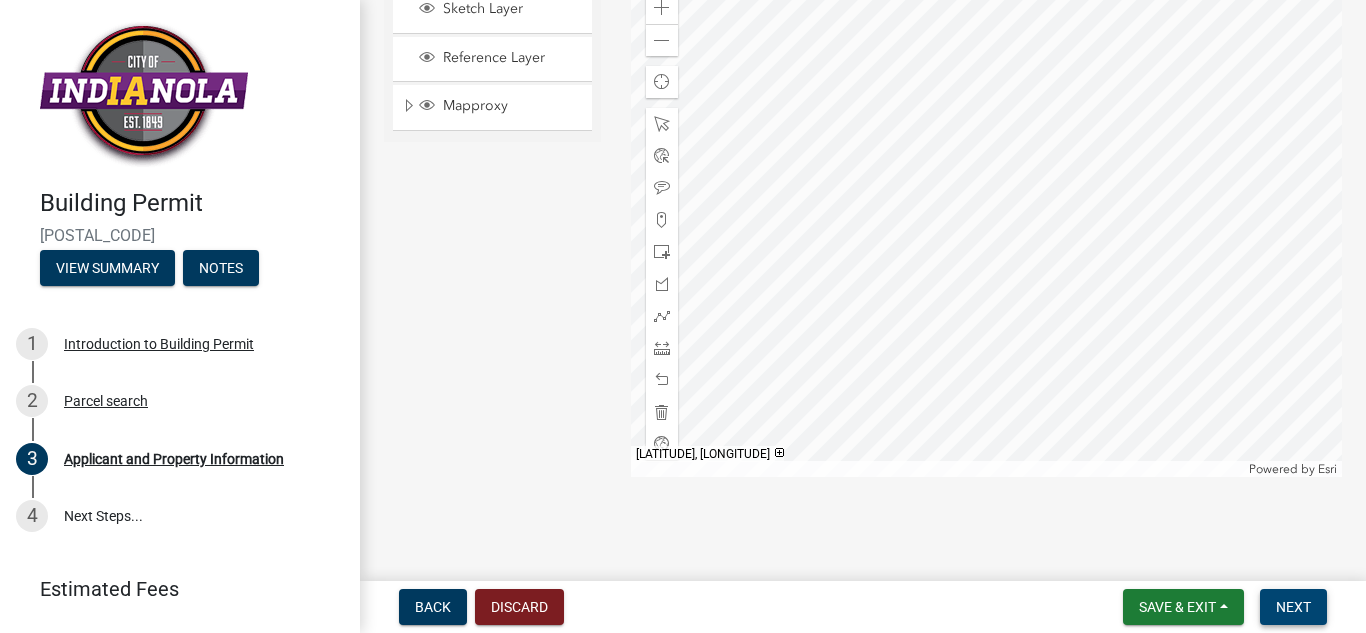 click on "Next" at bounding box center (1293, 607) 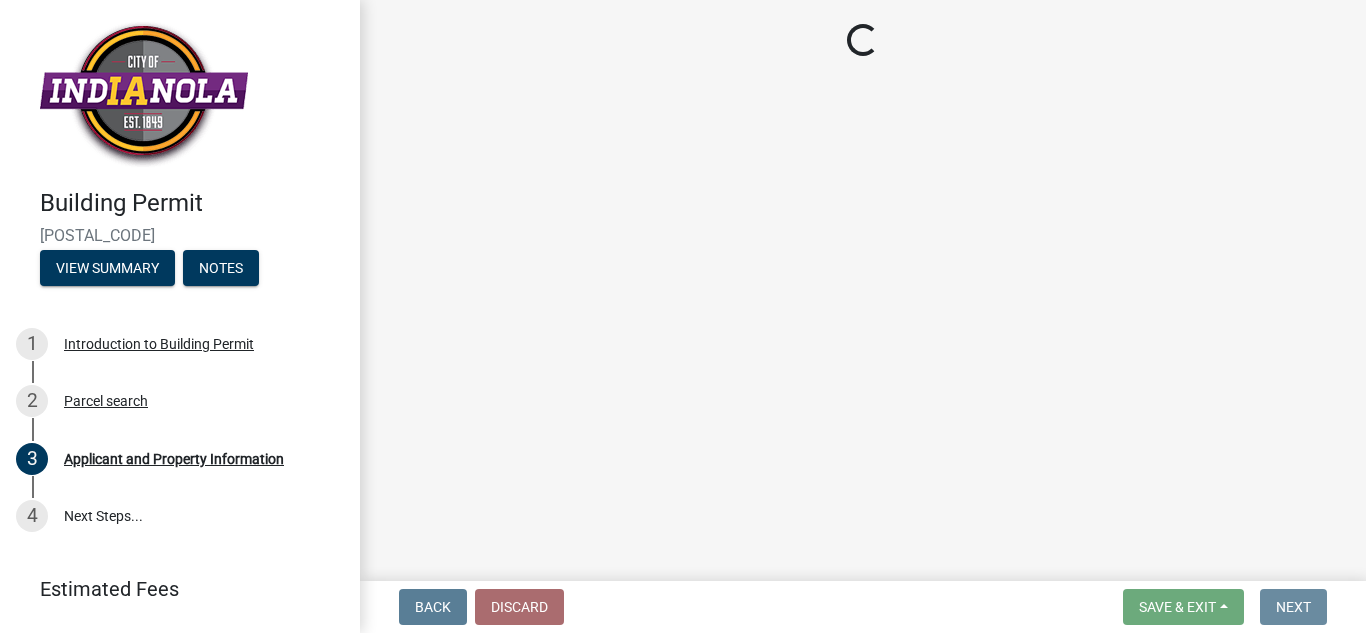 scroll, scrollTop: 0, scrollLeft: 0, axis: both 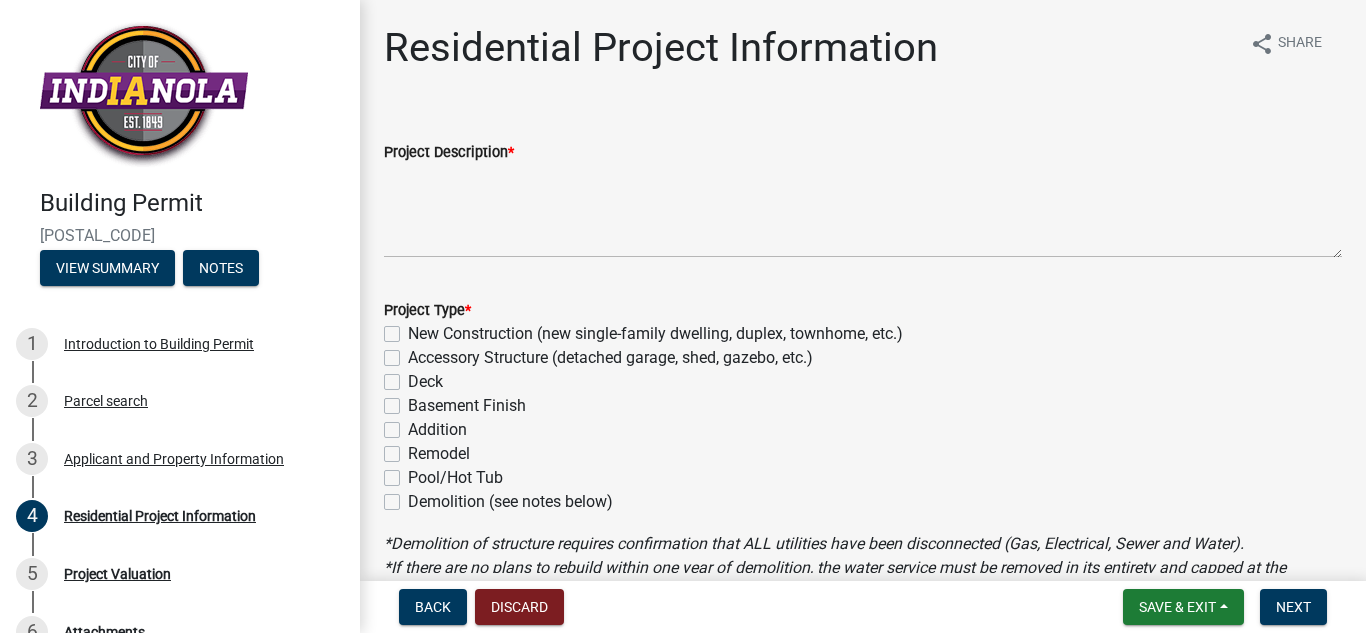 click on "Remodel" 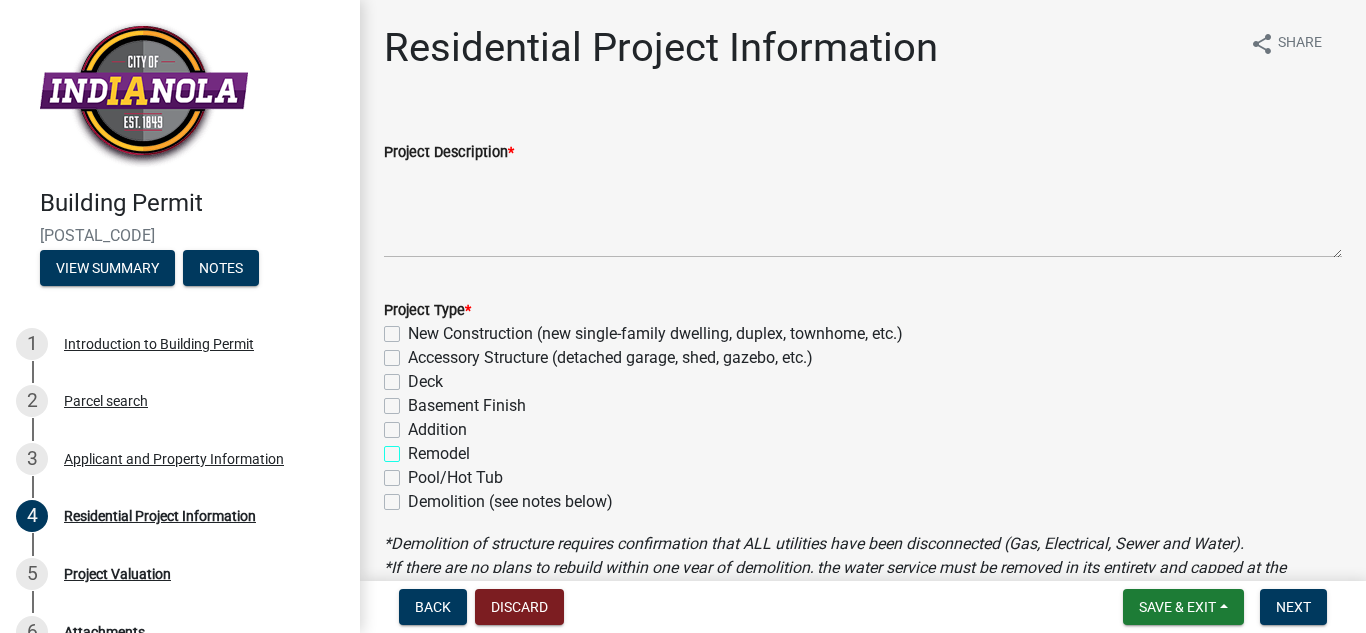 click on "Remodel" at bounding box center [414, 448] 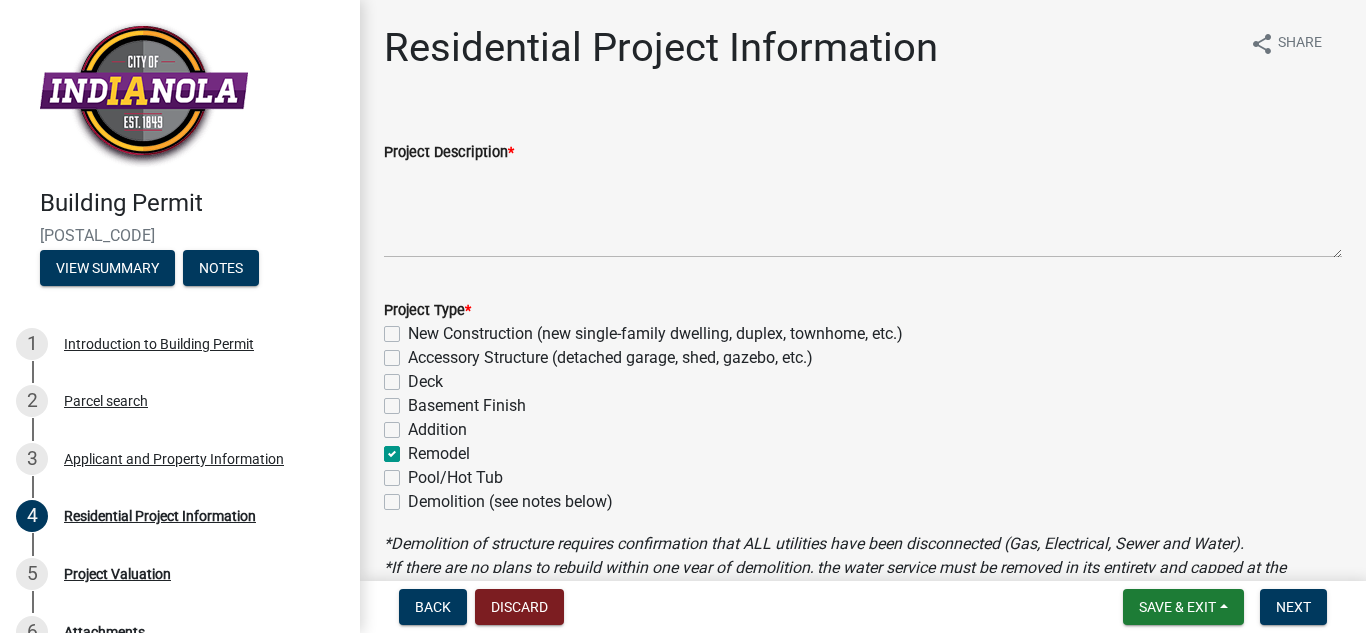 checkbox on "false" 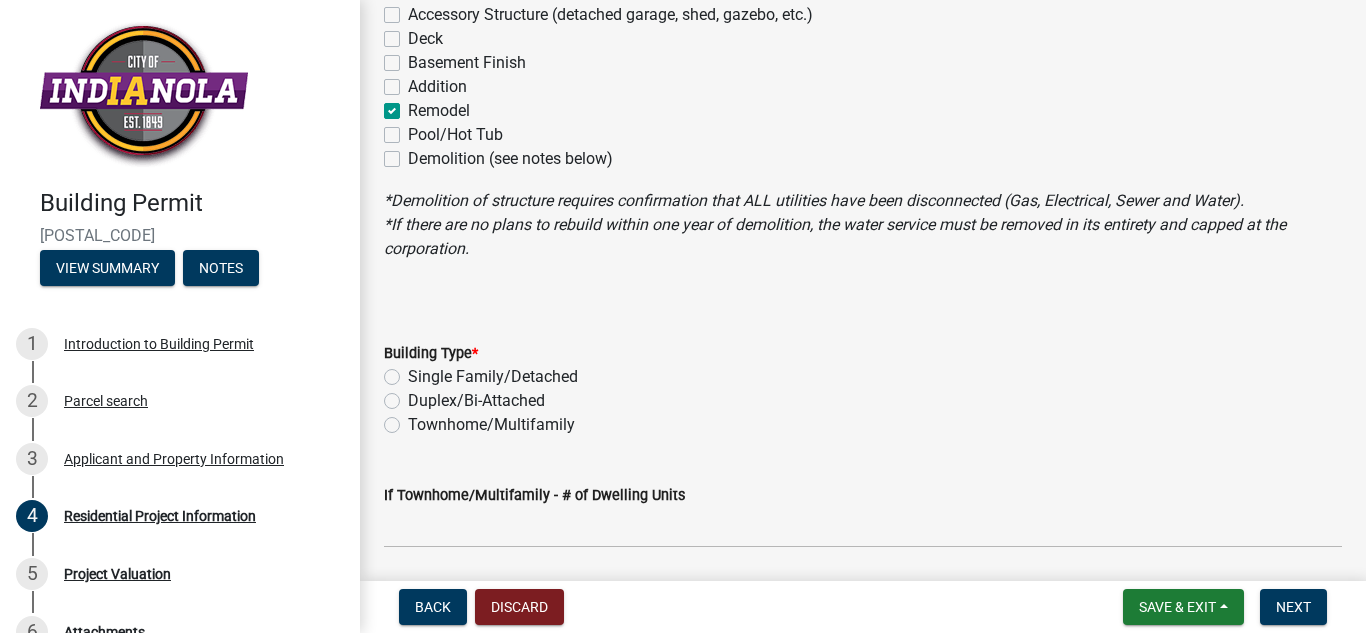 scroll, scrollTop: 346, scrollLeft: 0, axis: vertical 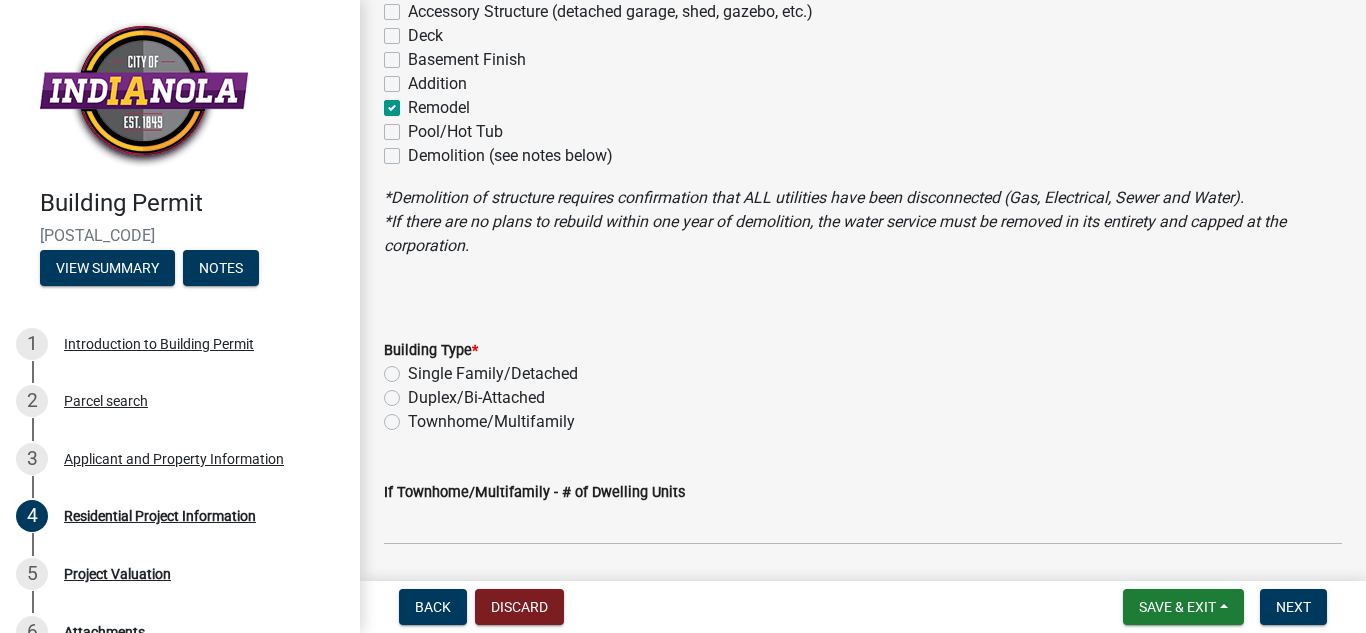 click on "Single Family/Detached" 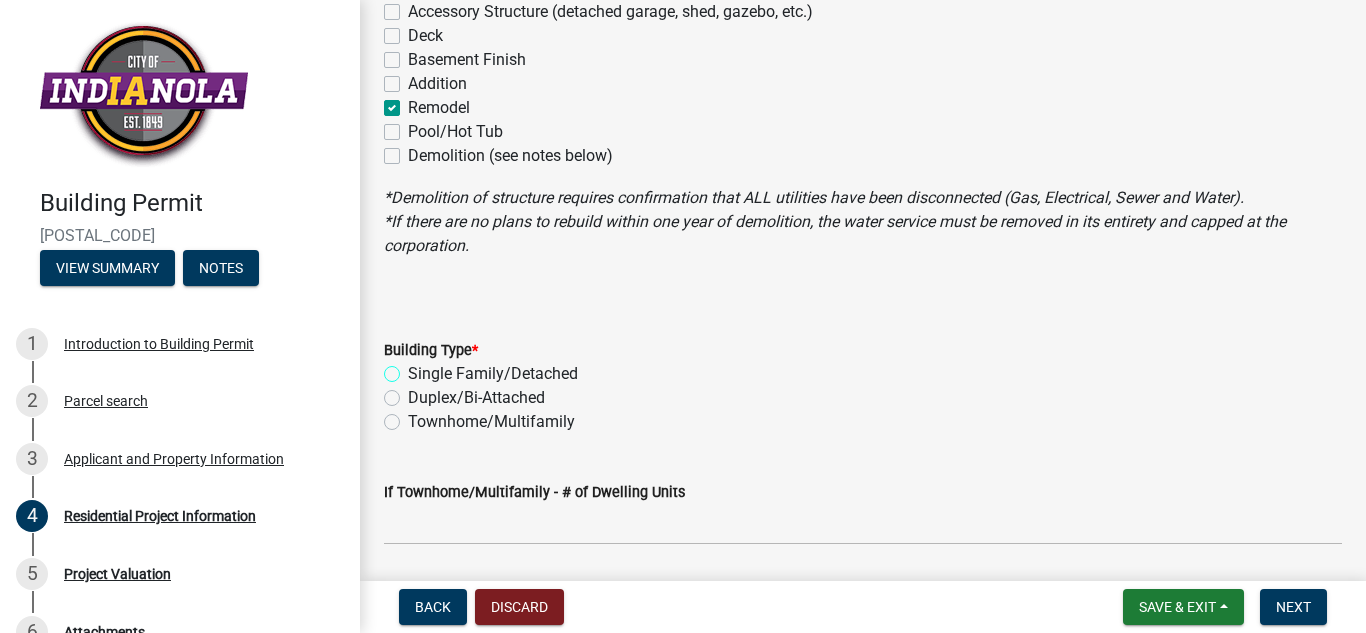 click on "Single Family/Detached" at bounding box center (414, 368) 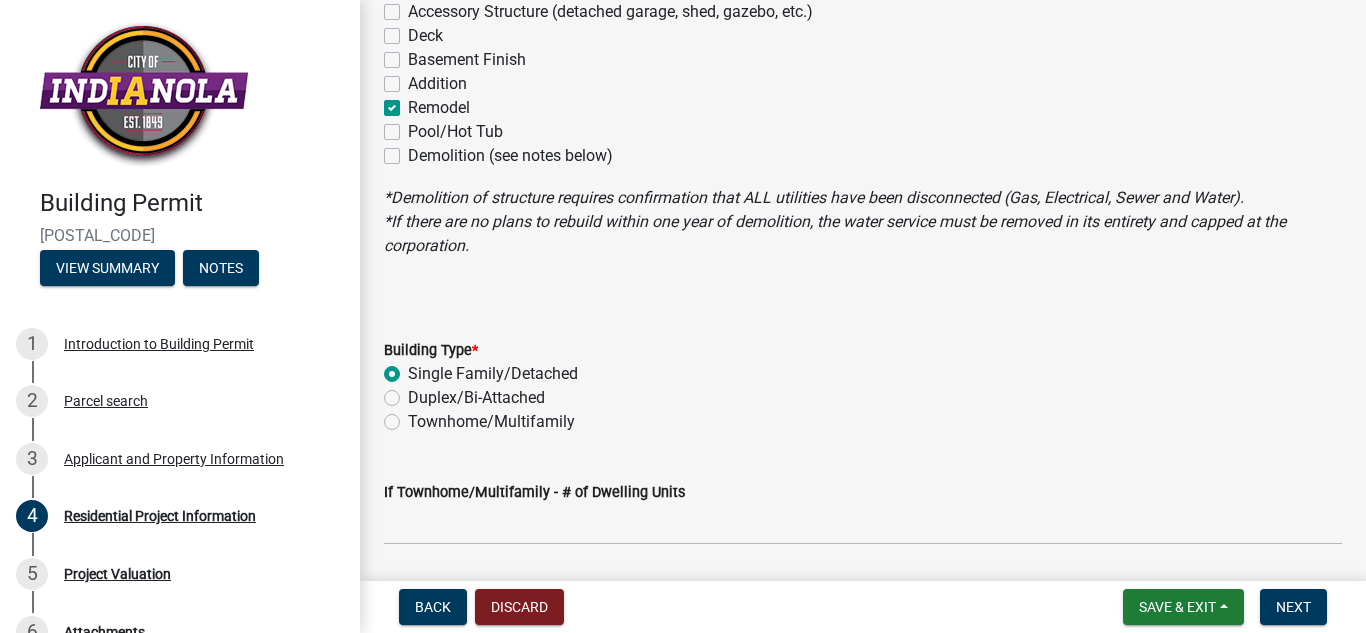 radio on "true" 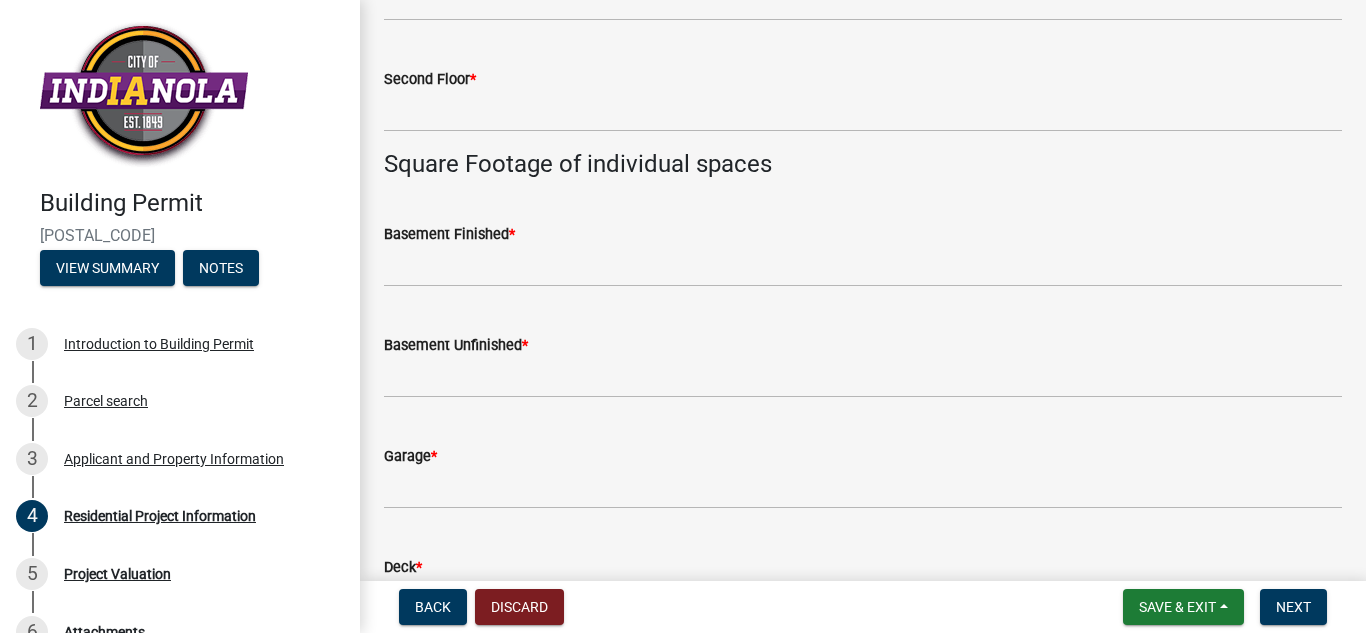 scroll, scrollTop: 1174, scrollLeft: 0, axis: vertical 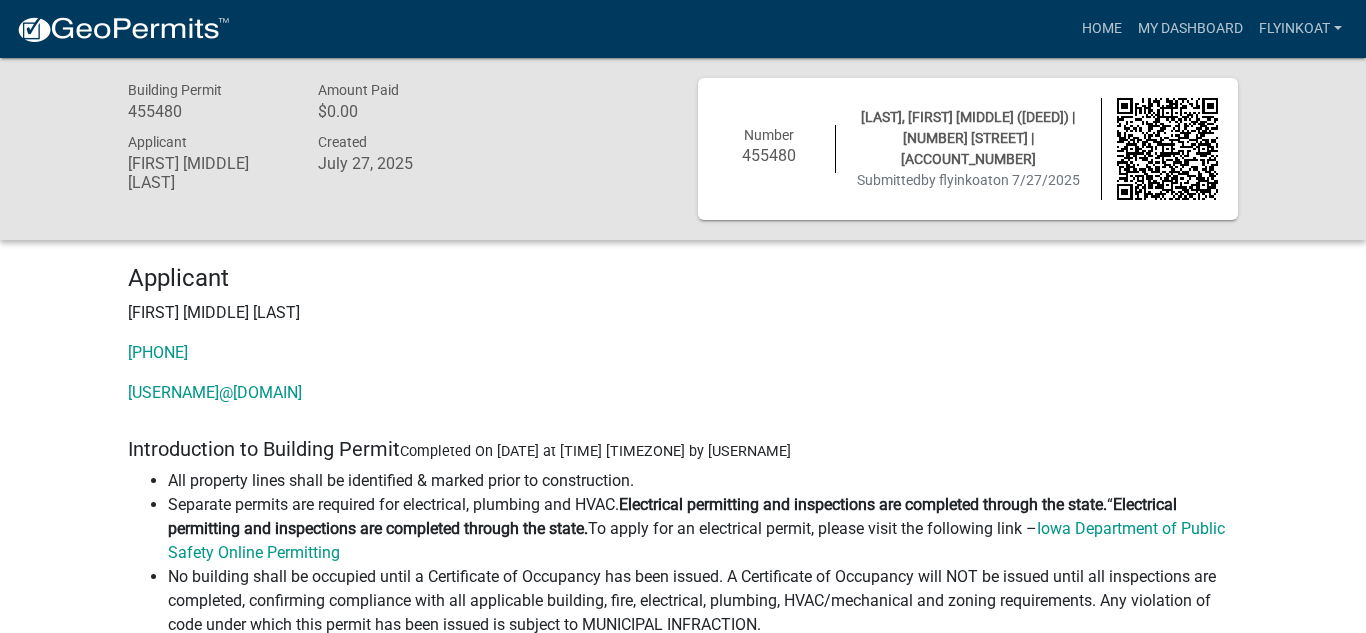click on "Number 455480" 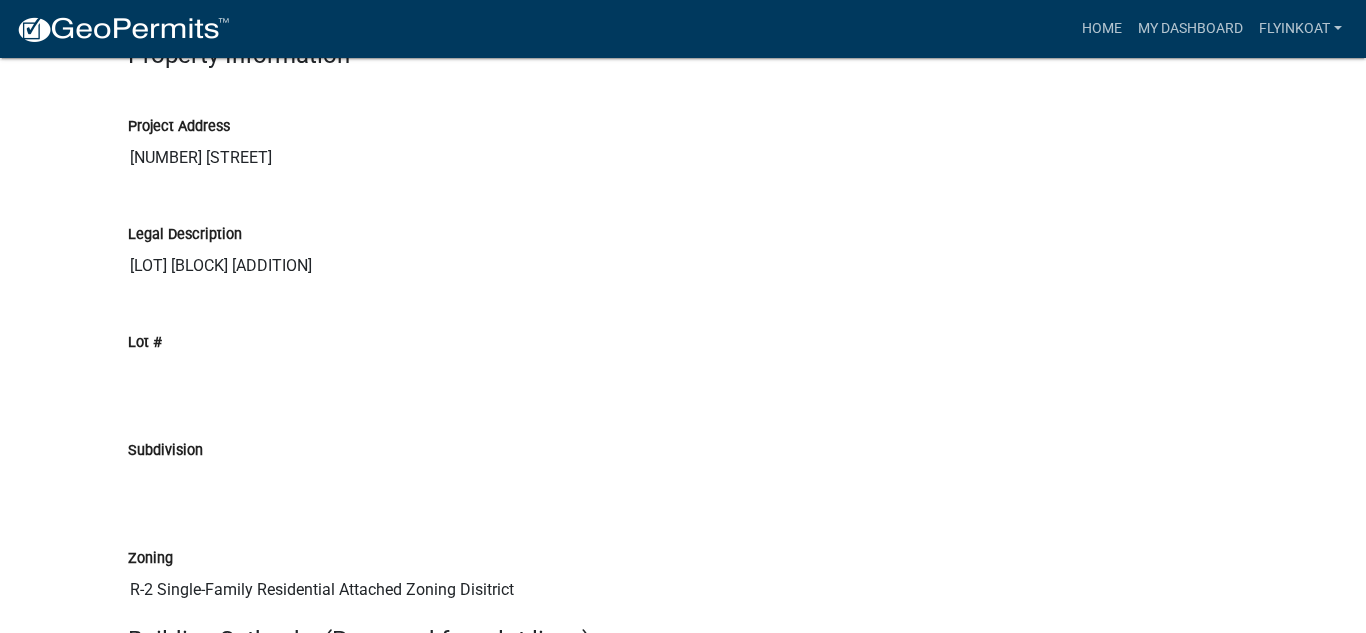 scroll, scrollTop: 2543, scrollLeft: 0, axis: vertical 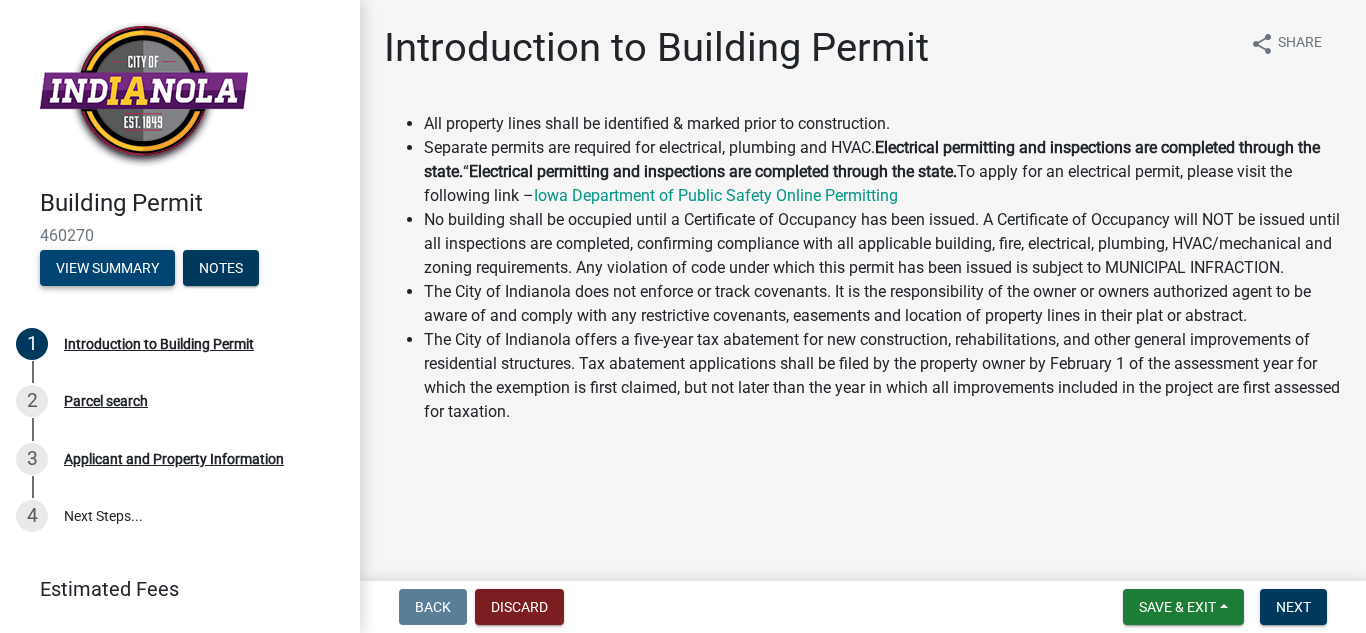 click on "View Summary" at bounding box center [107, 268] 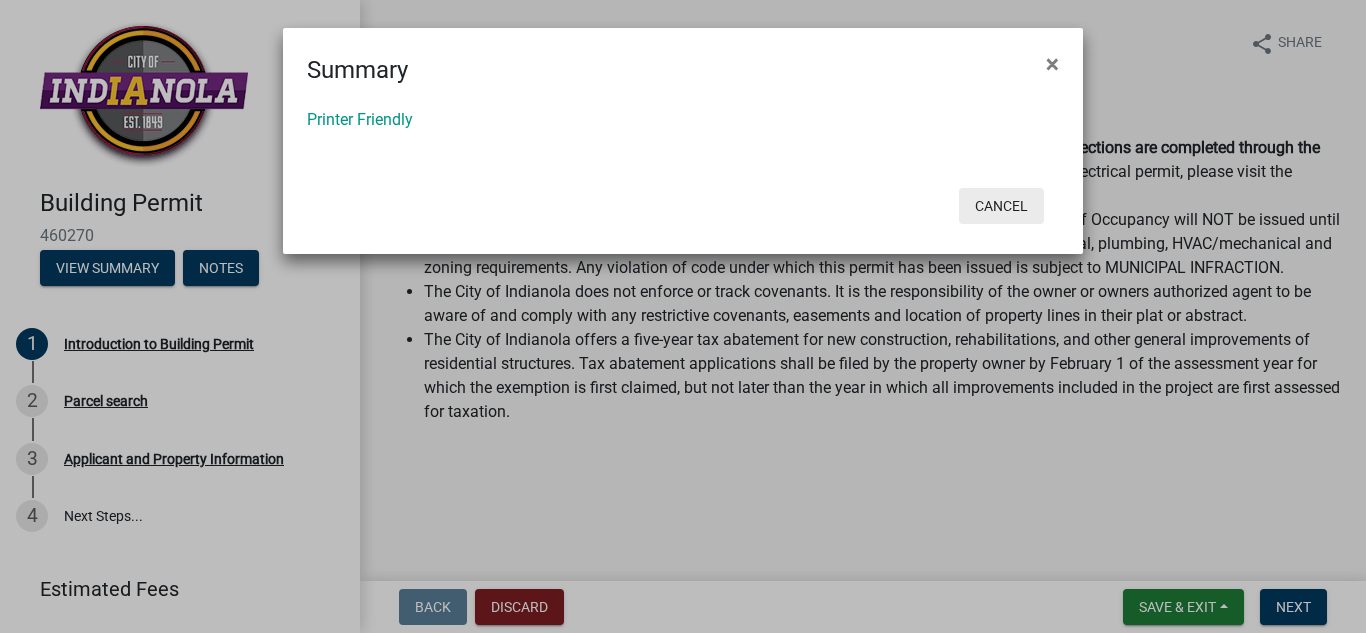 click on "Cancel" 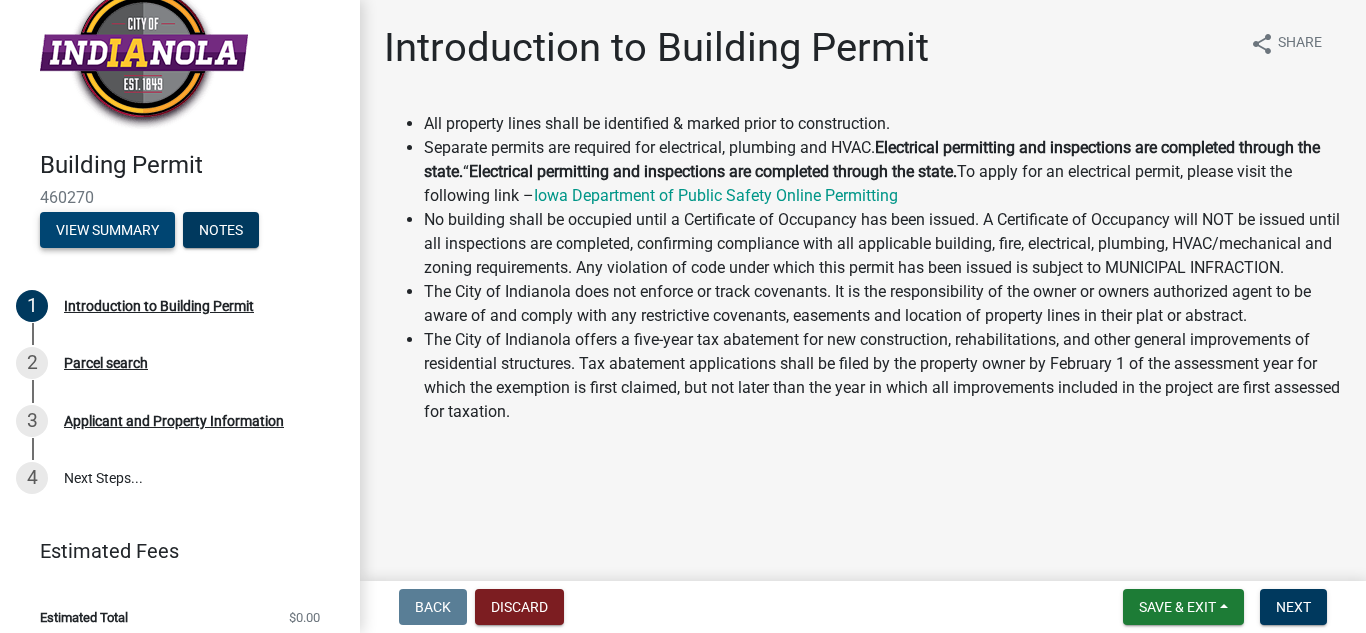 scroll, scrollTop: 53, scrollLeft: 0, axis: vertical 